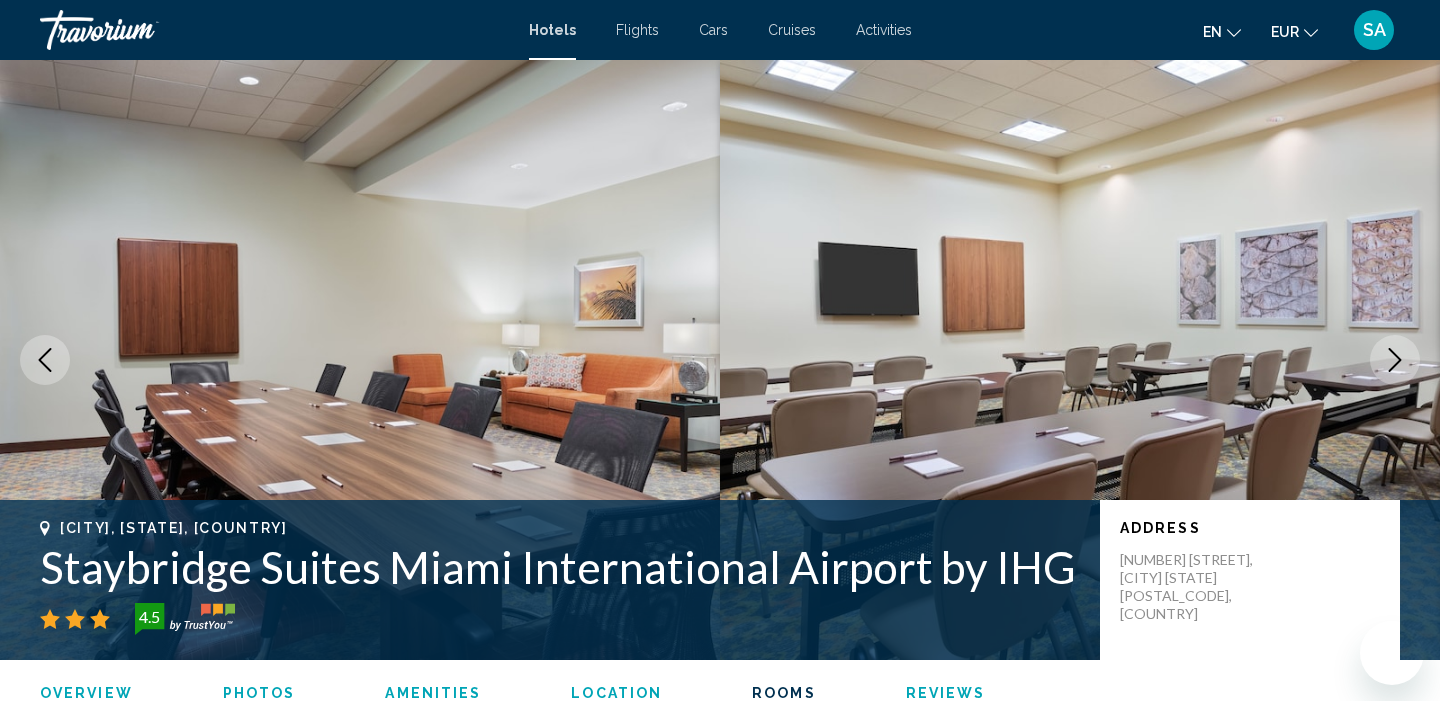 scroll, scrollTop: 2849, scrollLeft: 0, axis: vertical 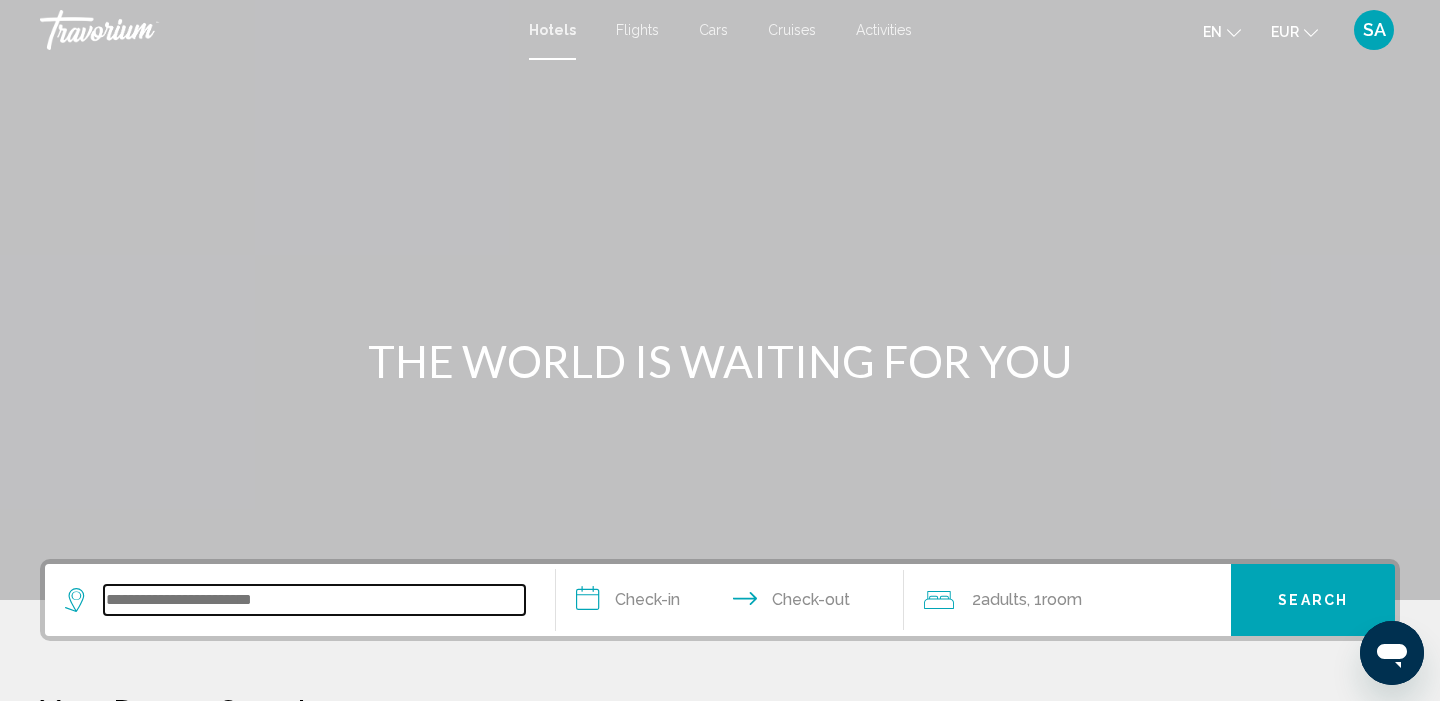 click at bounding box center [314, 600] 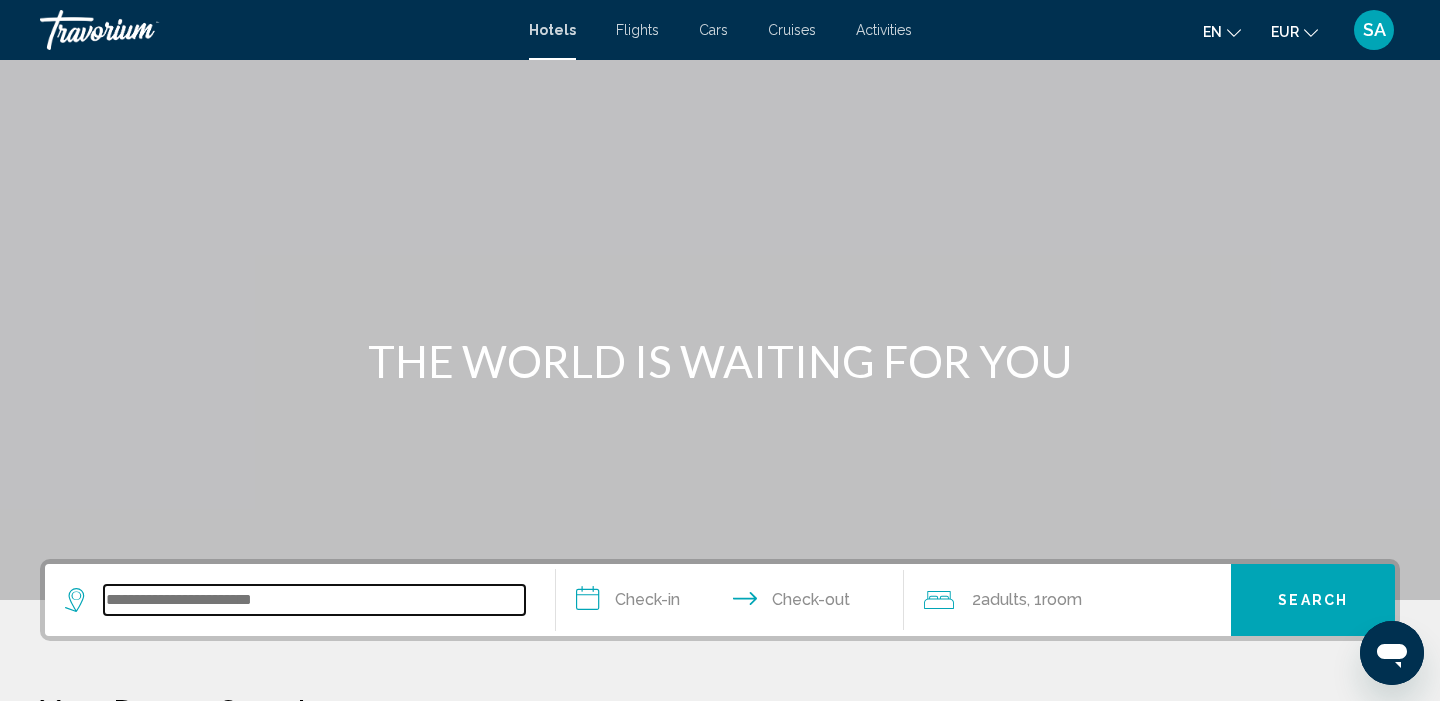 scroll, scrollTop: 494, scrollLeft: 0, axis: vertical 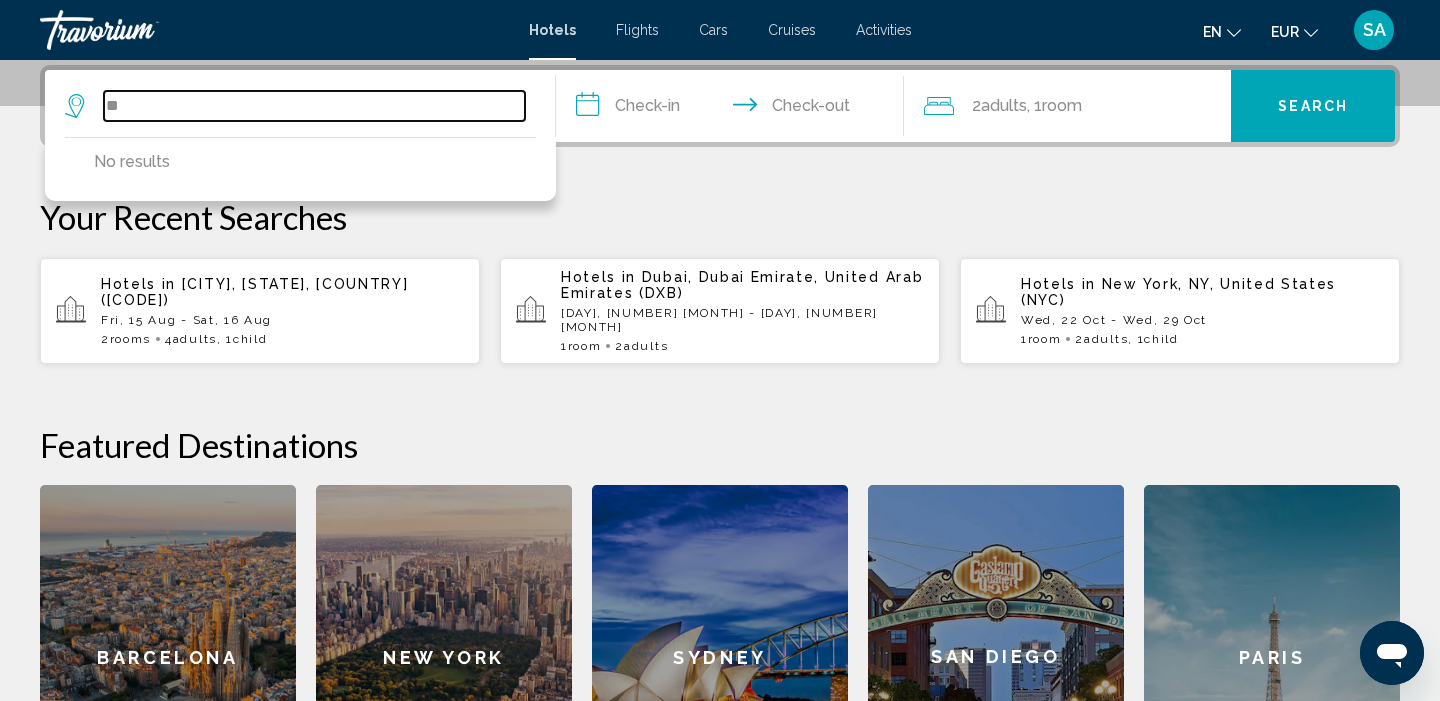 type on "*" 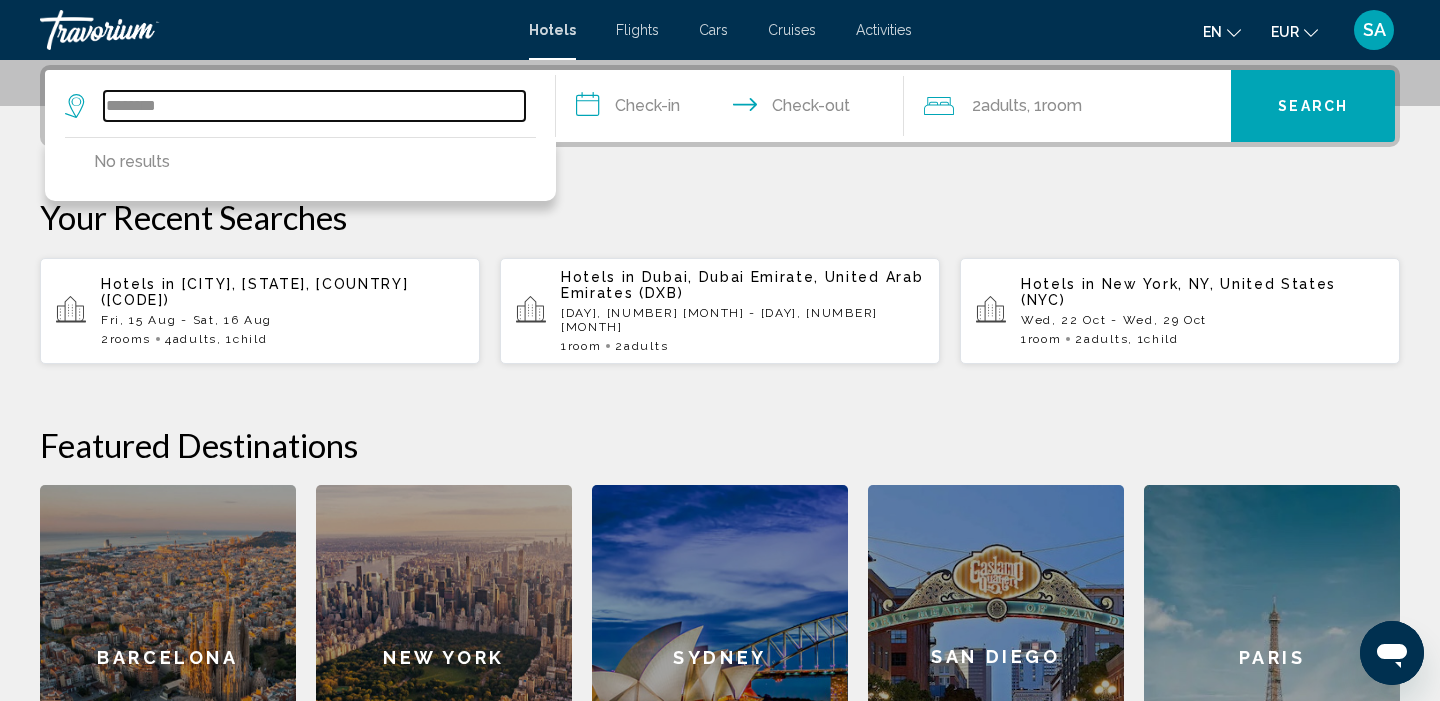 click on "********" at bounding box center (314, 106) 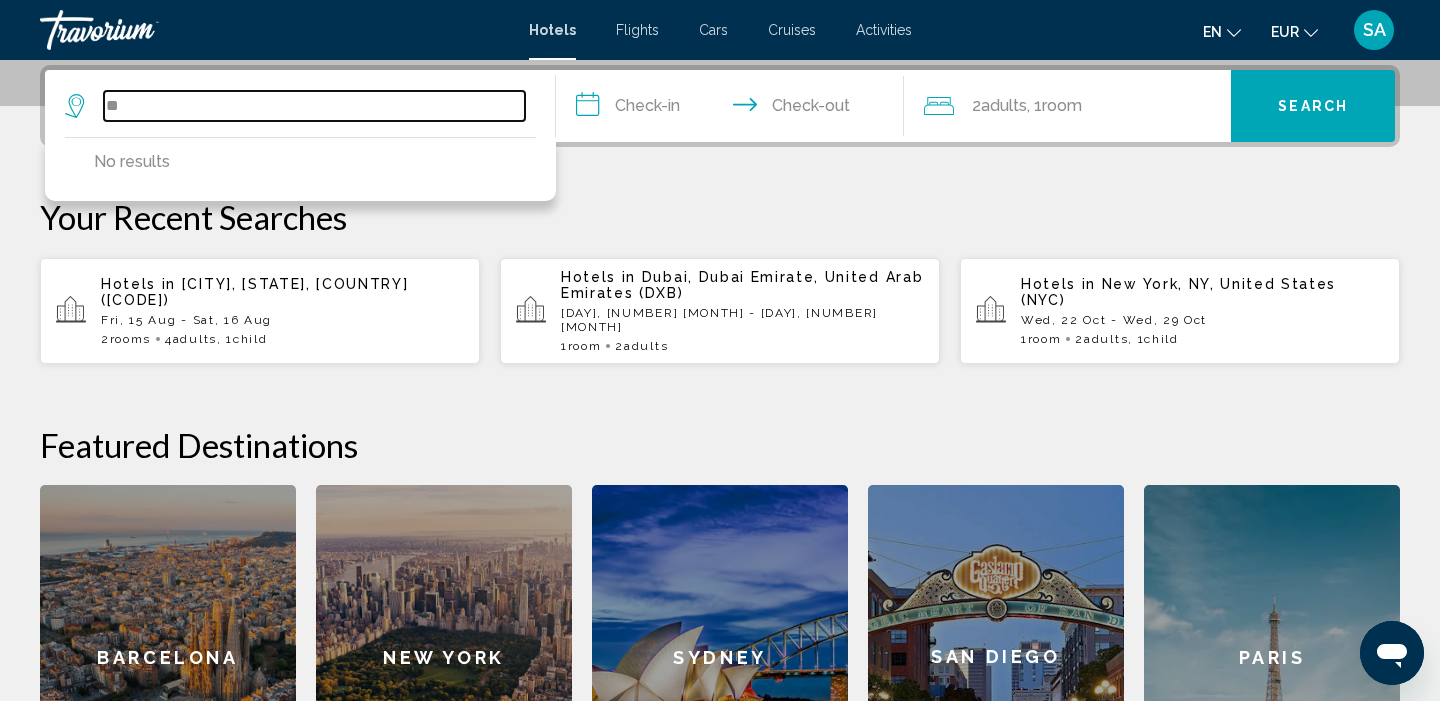 type on "*" 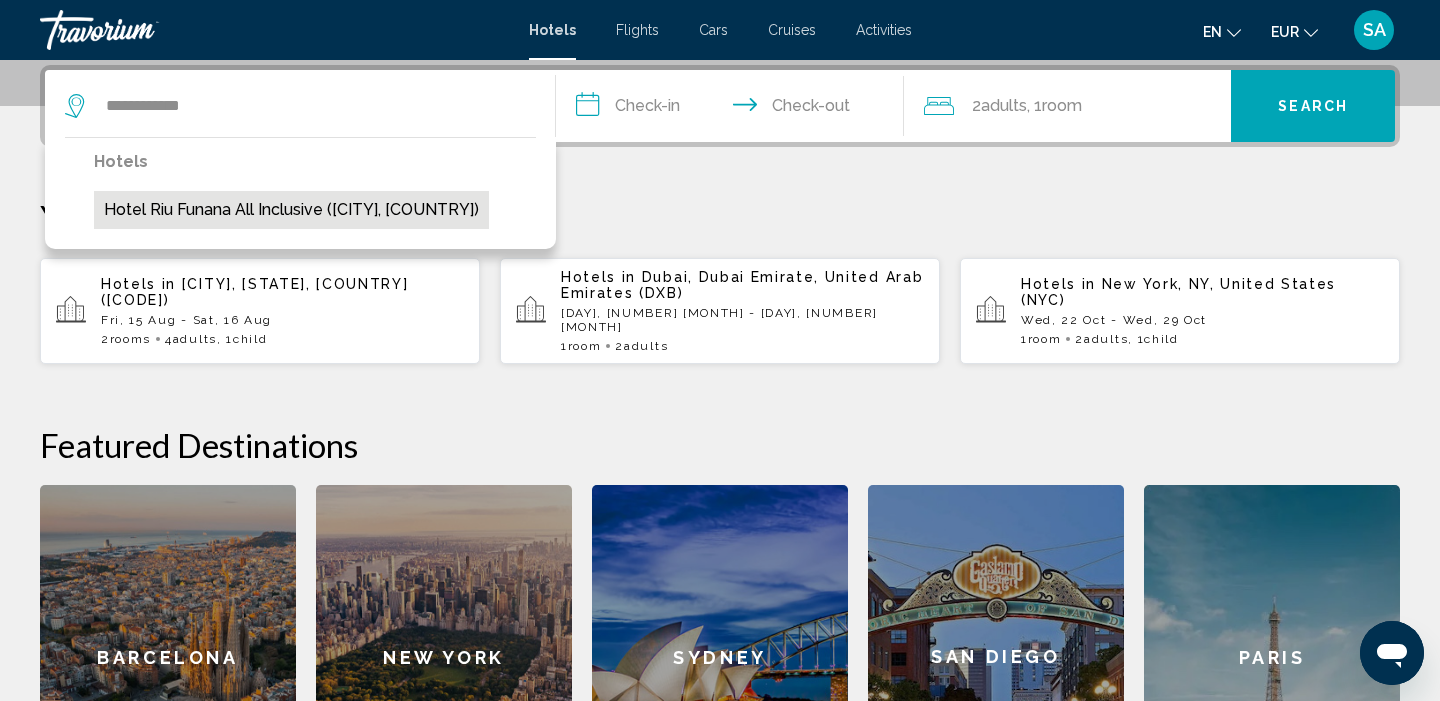 click on "Hotel Riu Funana All Inclusive (Santa Maria, CV)" at bounding box center [291, 210] 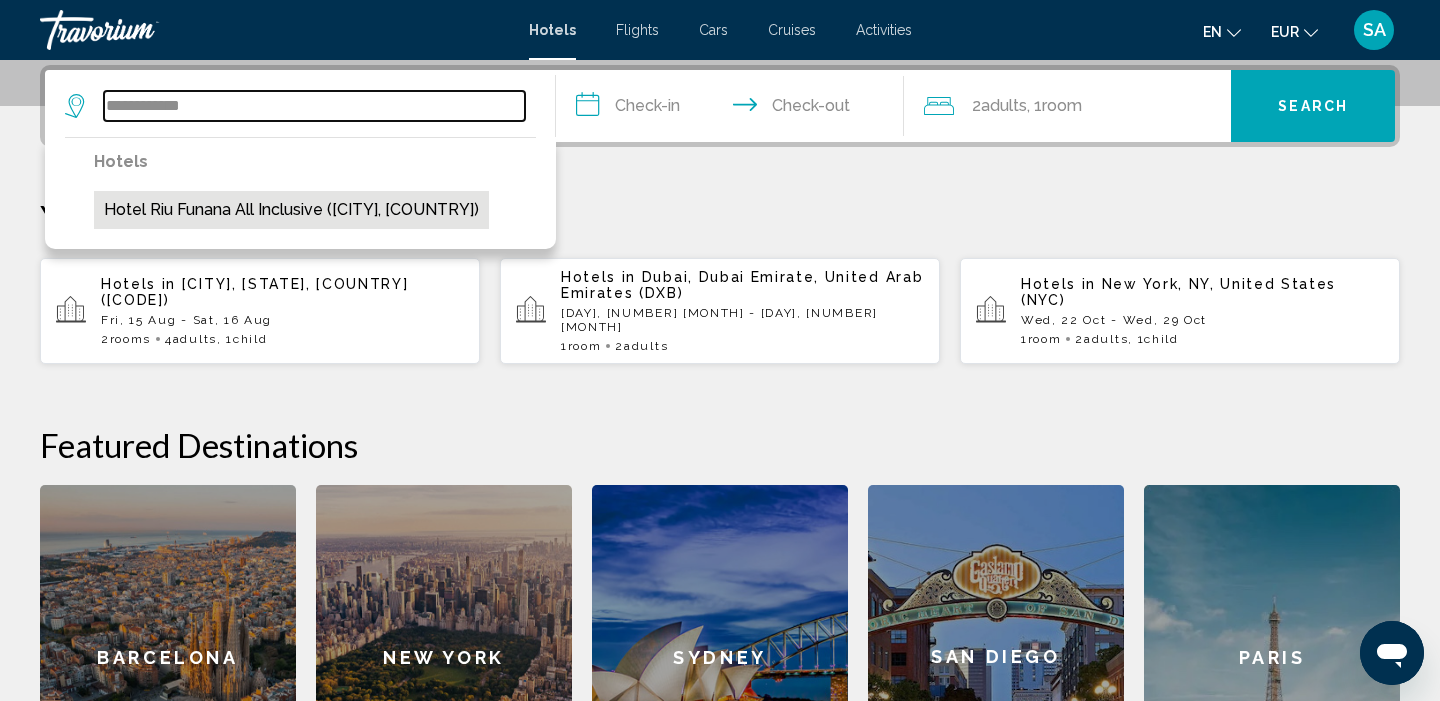 type on "**********" 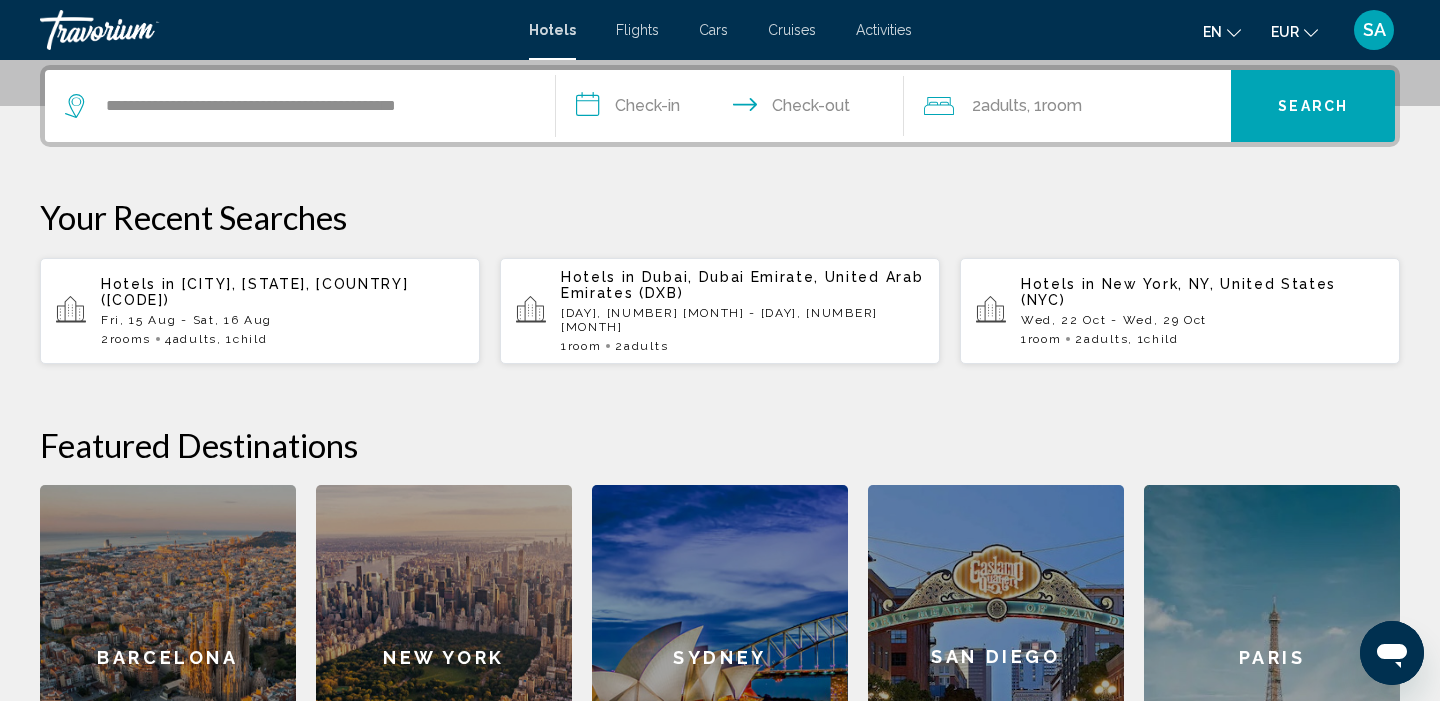 click on "**********" at bounding box center [734, 109] 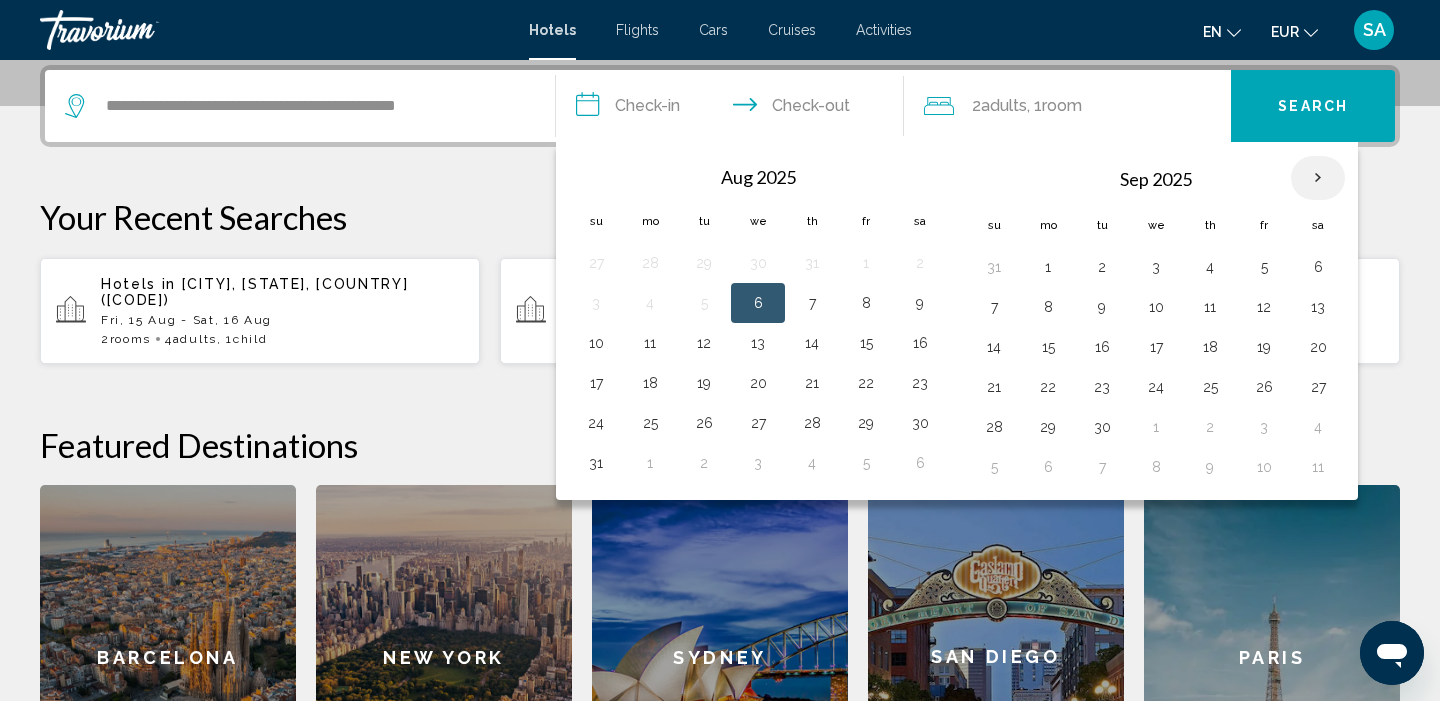 click at bounding box center (1318, 178) 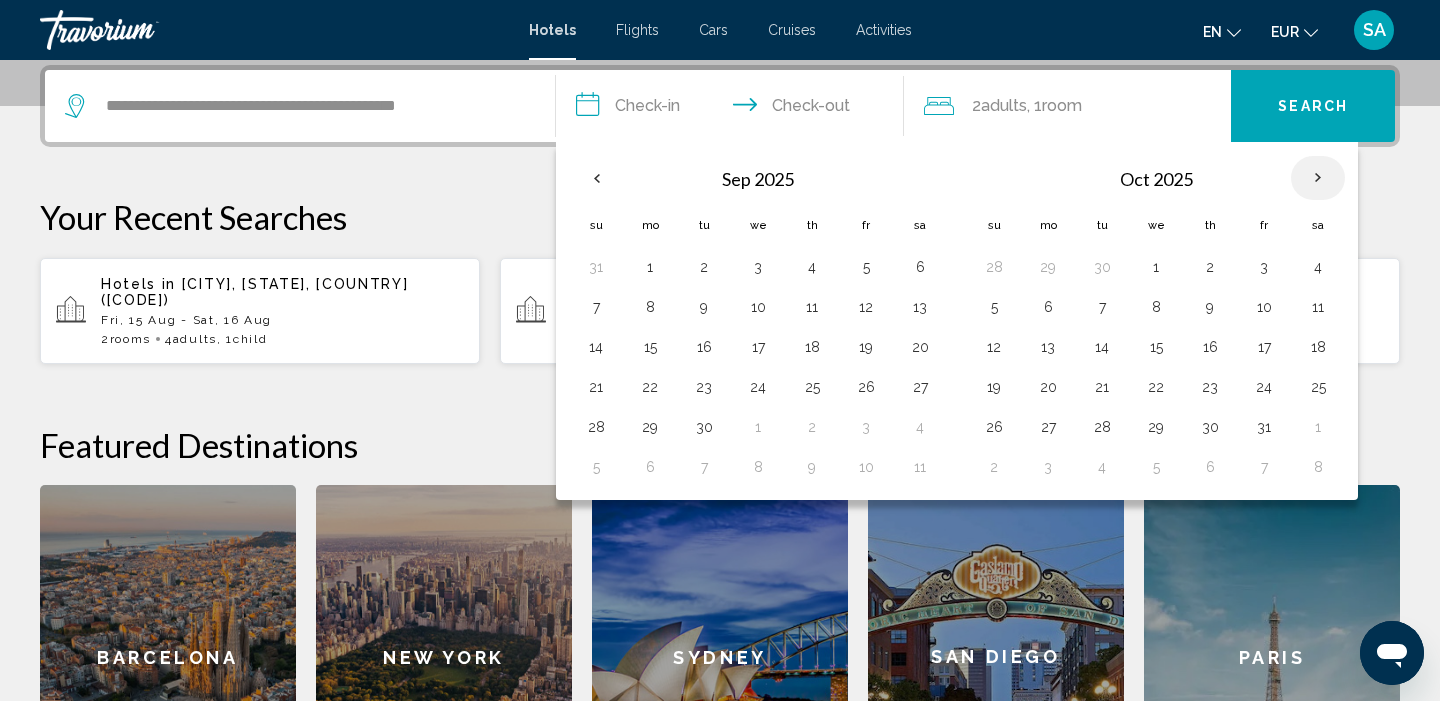 click at bounding box center (1318, 178) 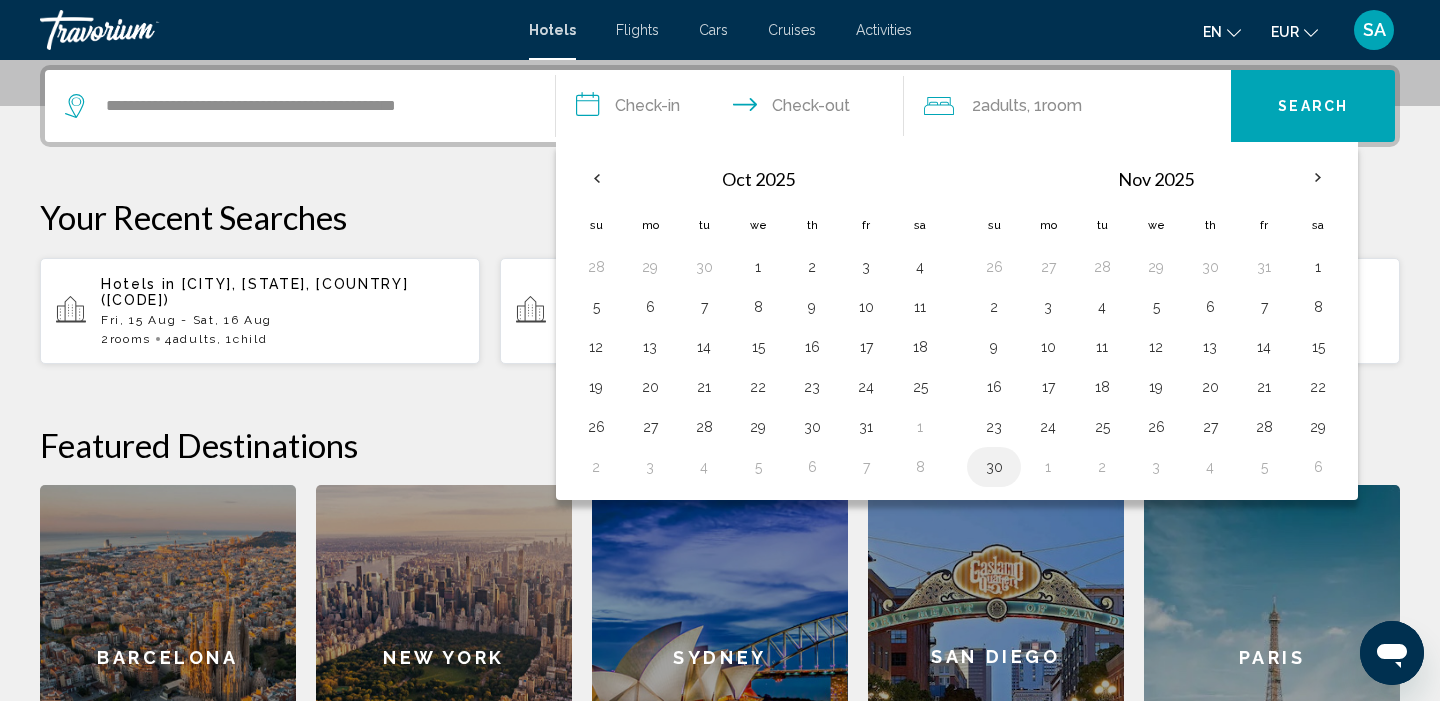 click on "30" at bounding box center (994, 467) 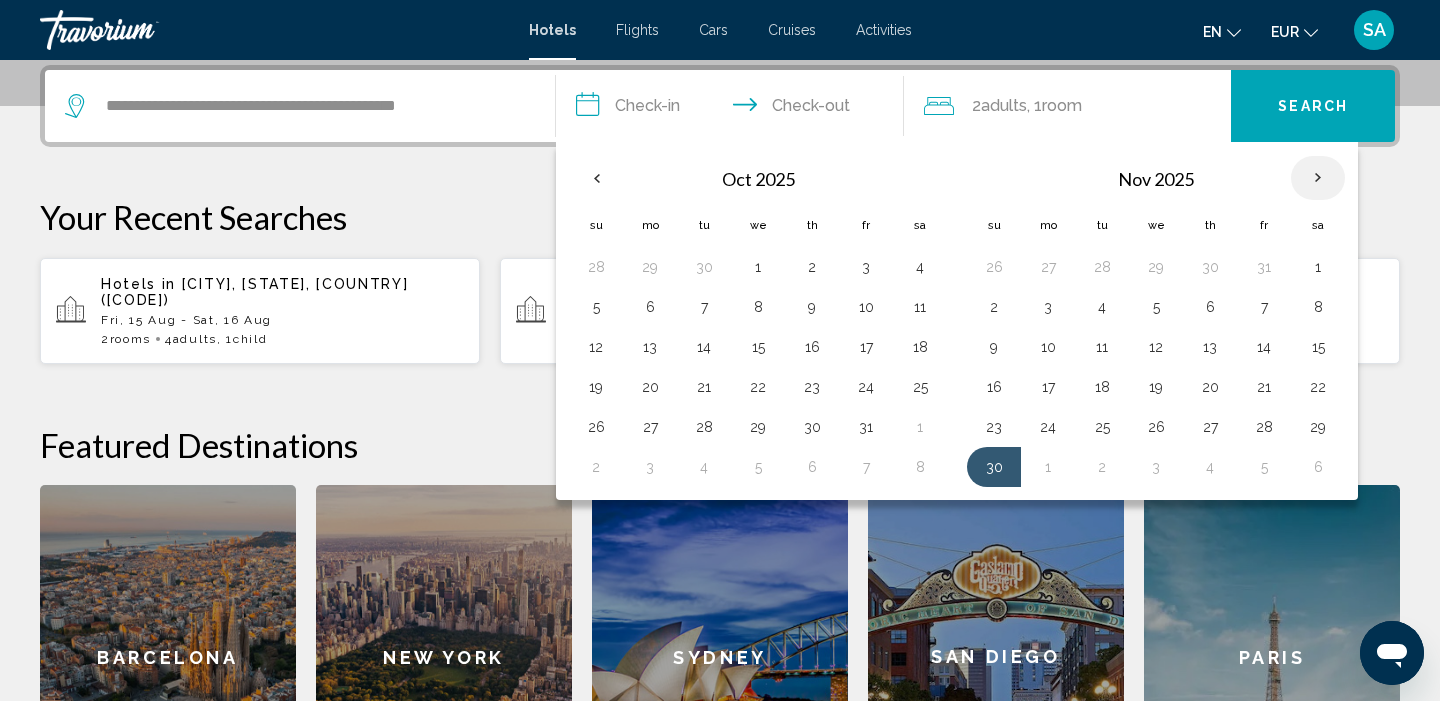 click at bounding box center [1318, 178] 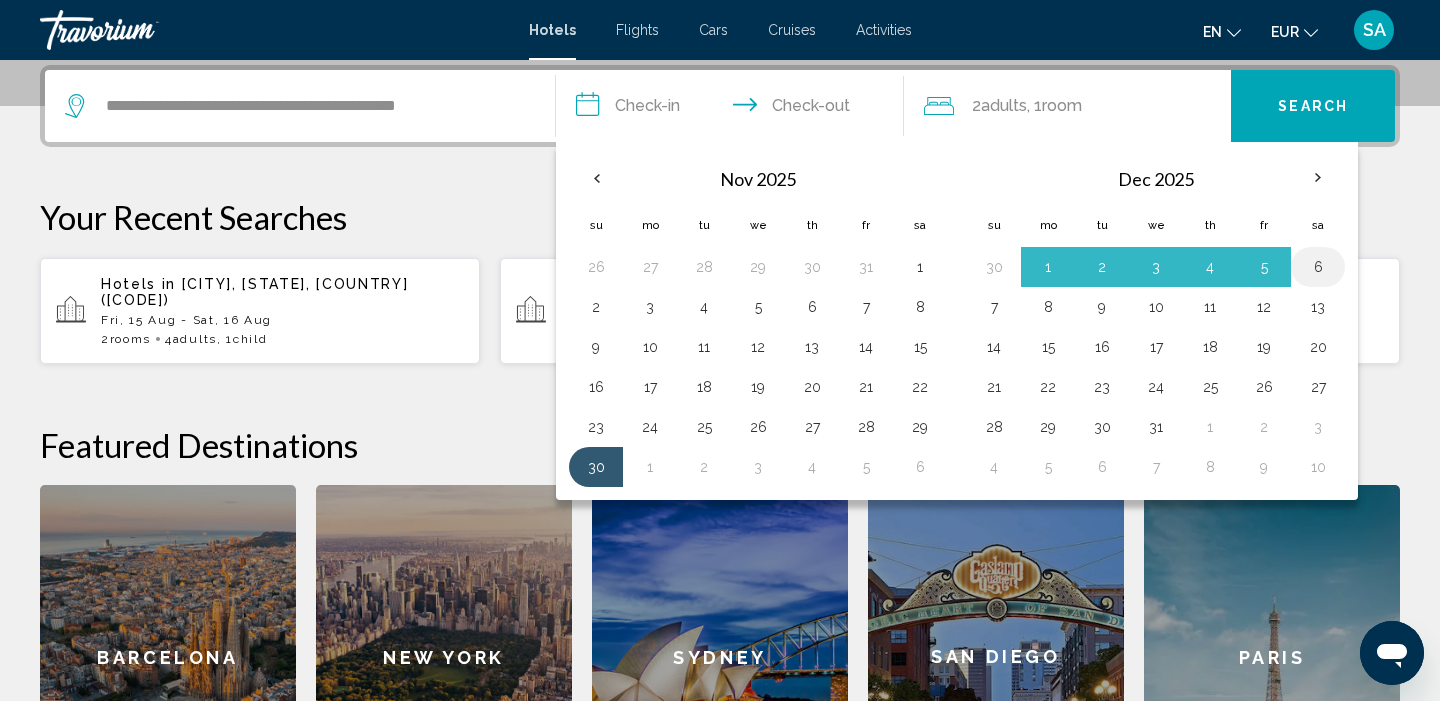 click on "6" at bounding box center [1318, 267] 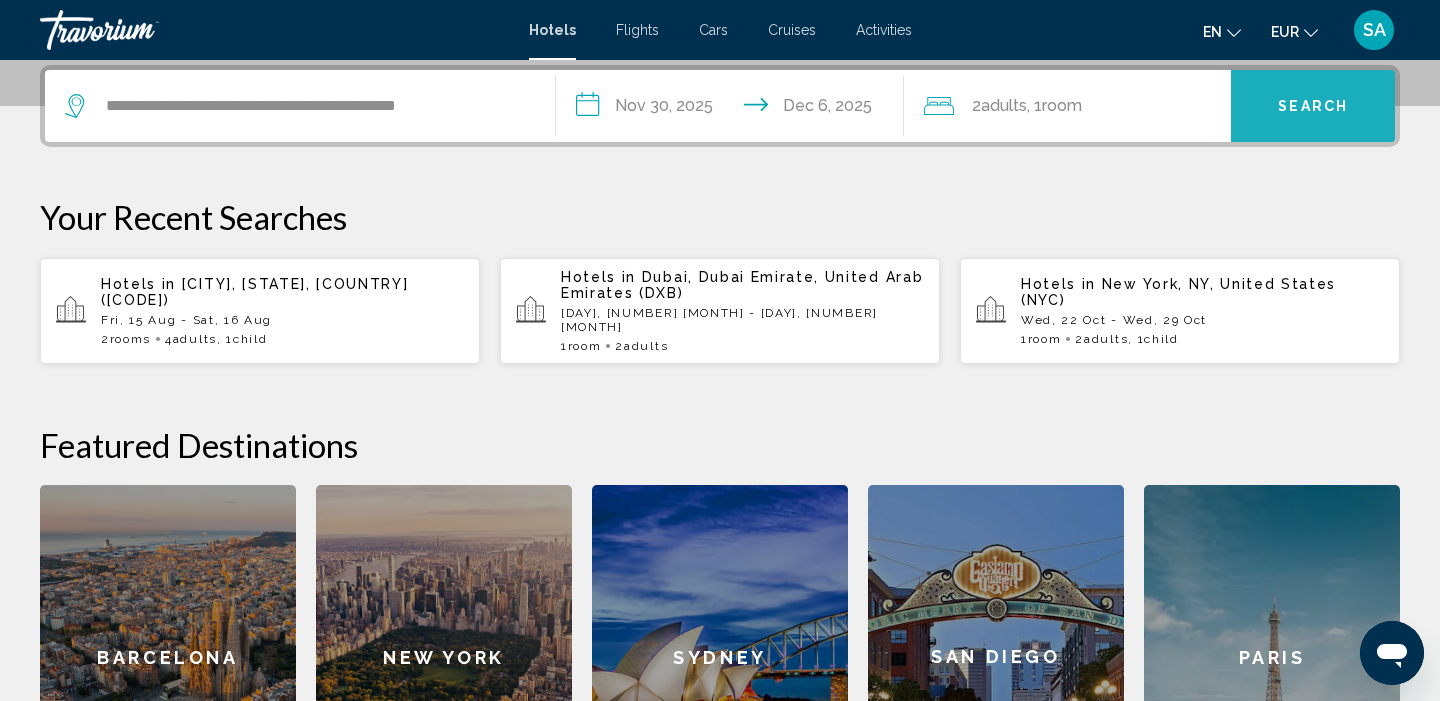 click on "Search" at bounding box center [1313, 106] 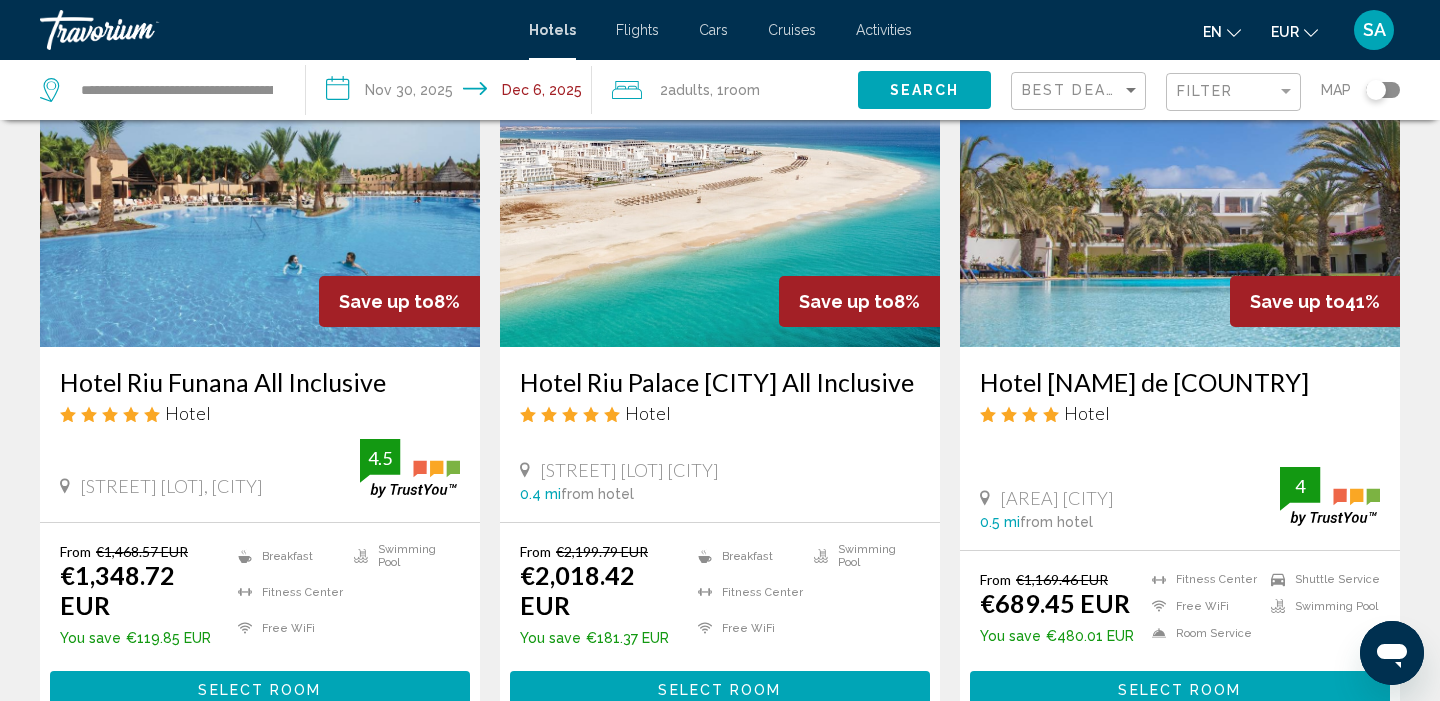 scroll, scrollTop: 165, scrollLeft: 0, axis: vertical 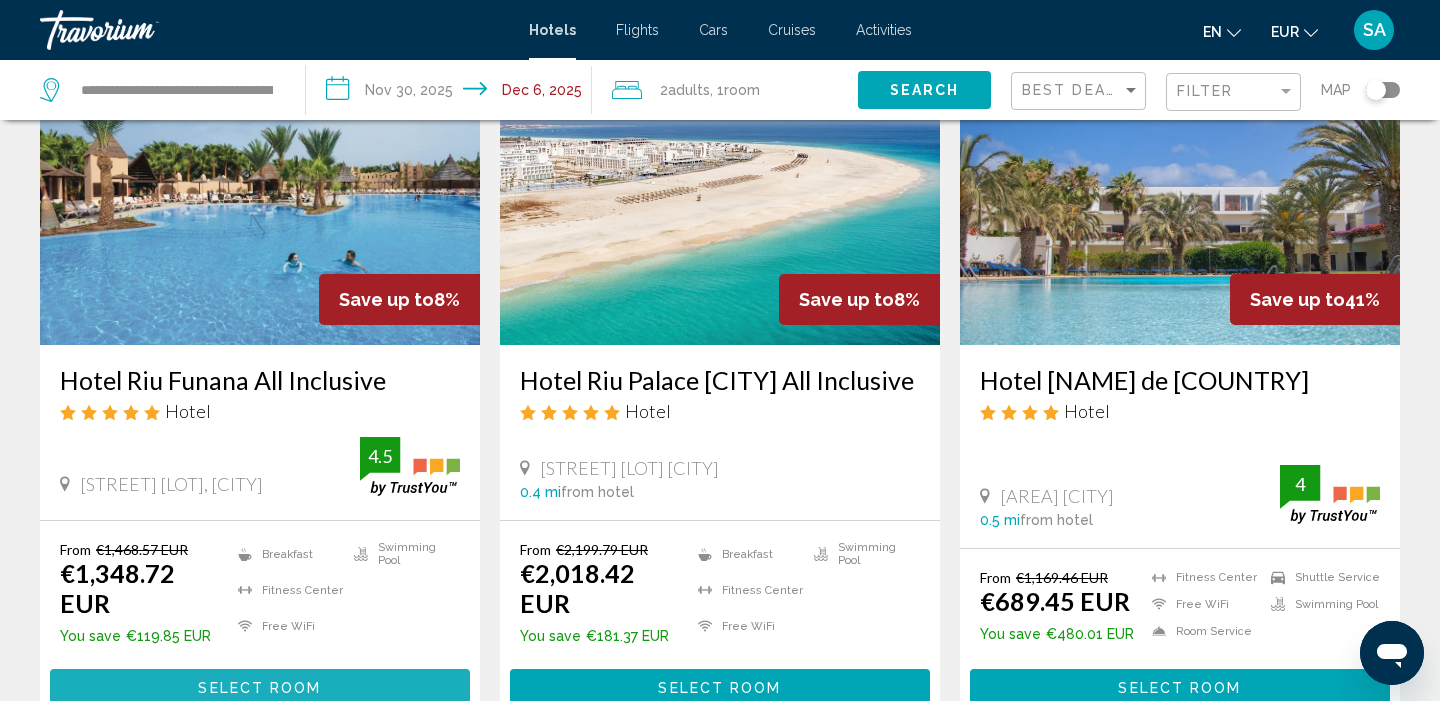 click on "Select Room" at bounding box center [259, 689] 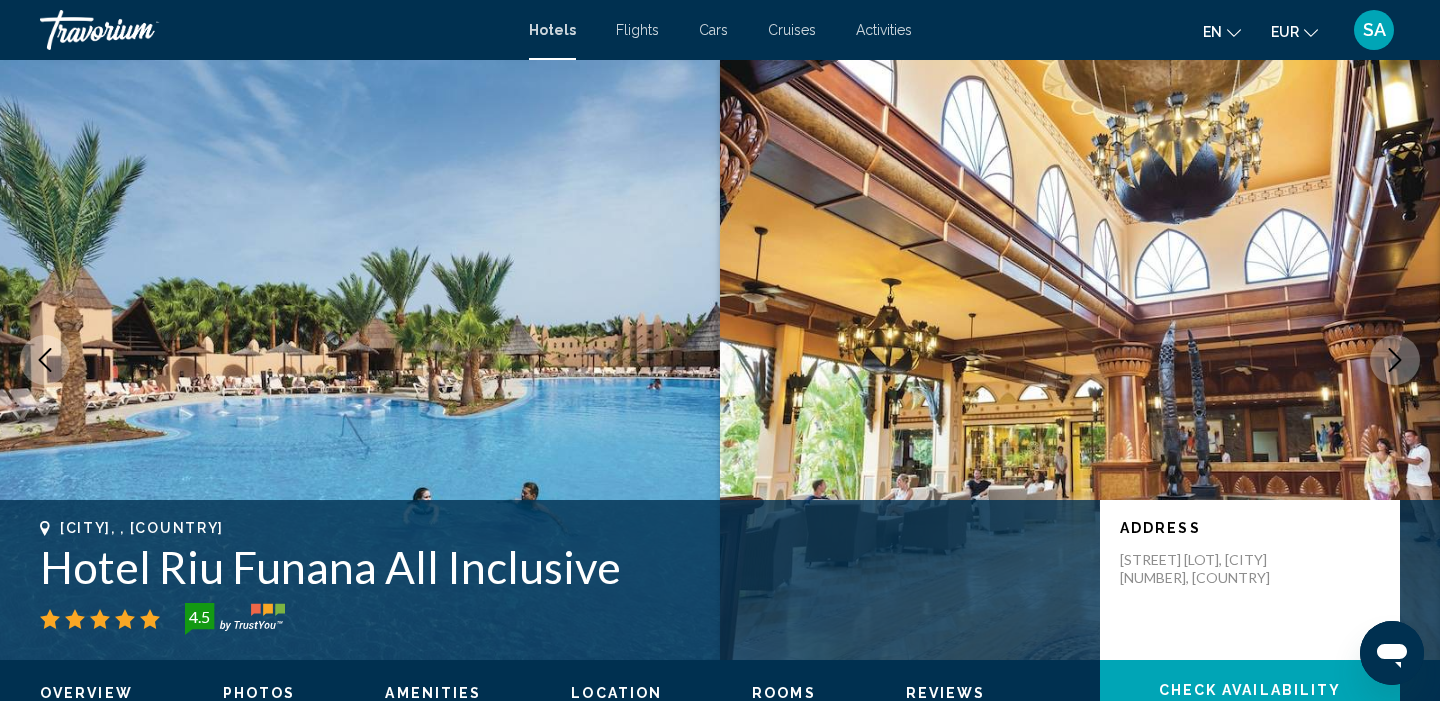 scroll, scrollTop: 0, scrollLeft: 0, axis: both 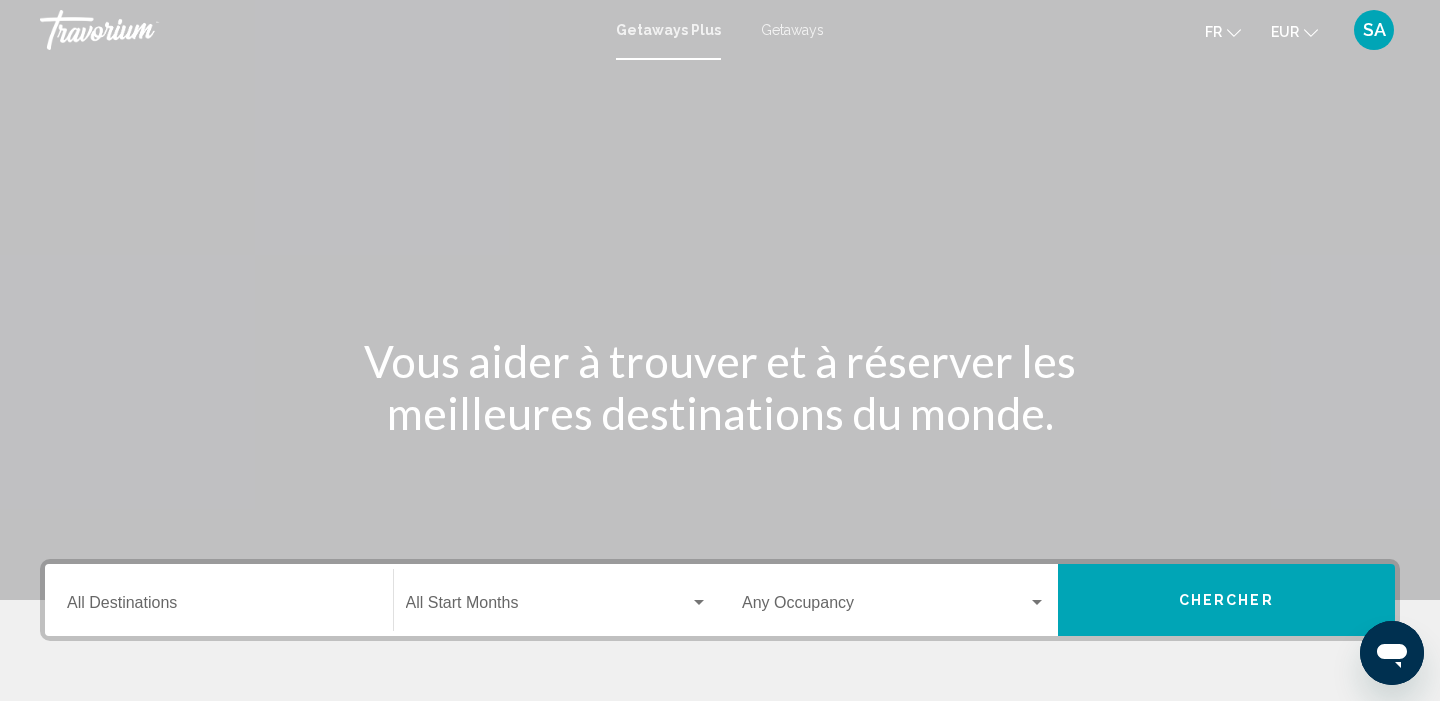 click on "Getaways" at bounding box center [792, 30] 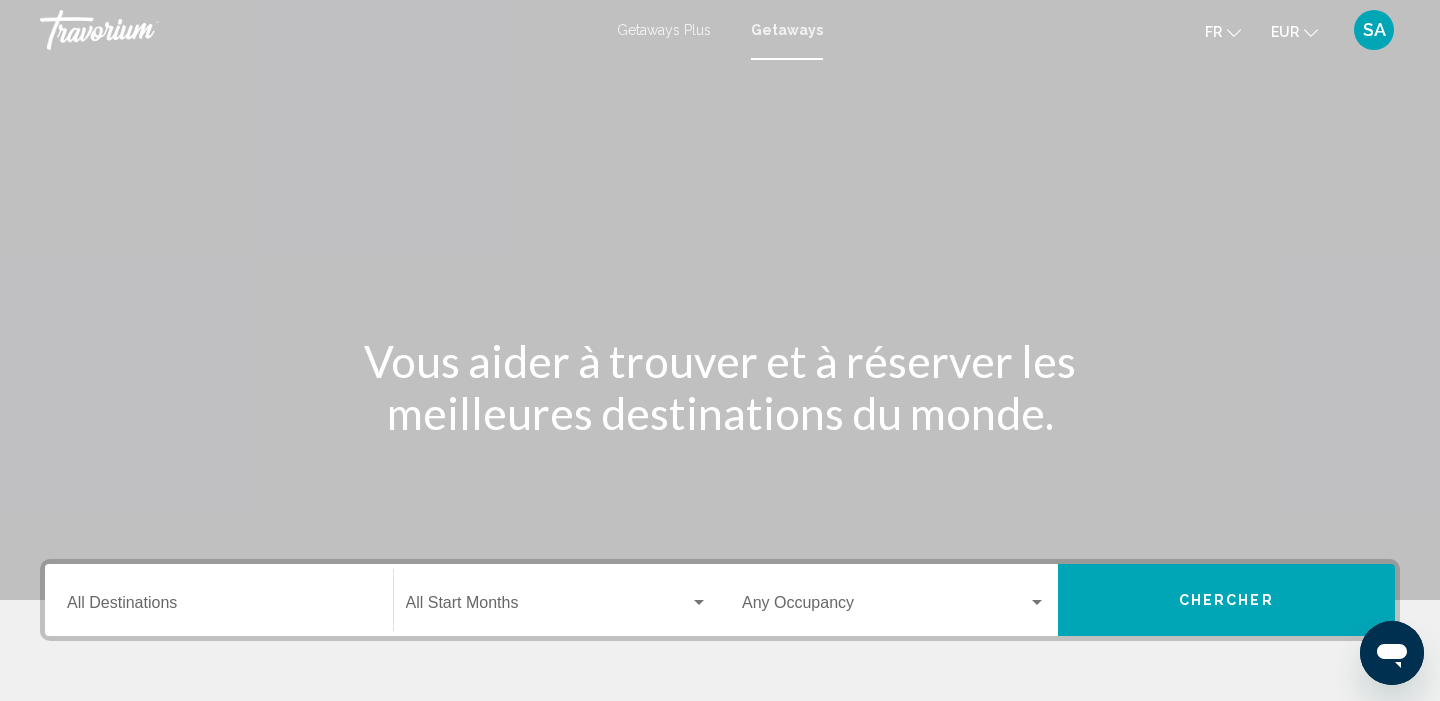 click on "Destination All Destinations" at bounding box center (219, 600) 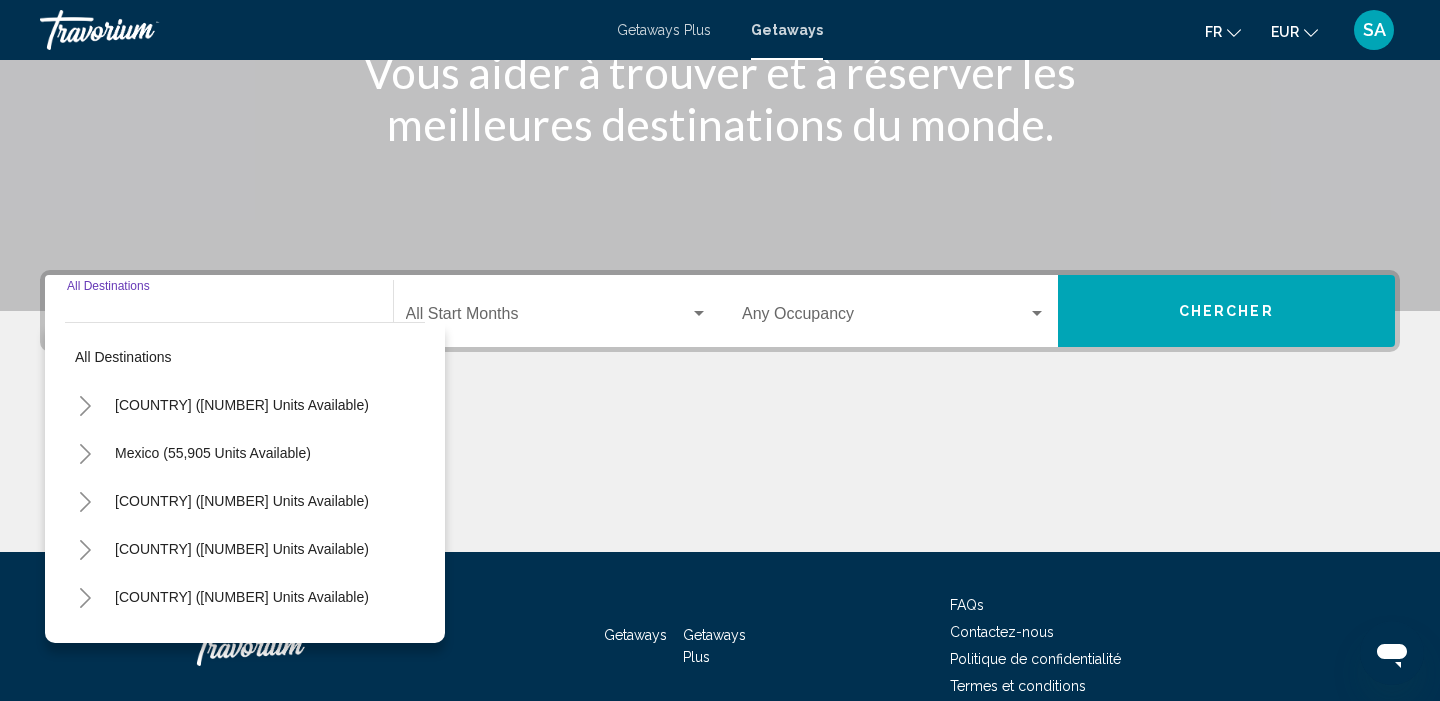 scroll, scrollTop: 385, scrollLeft: 0, axis: vertical 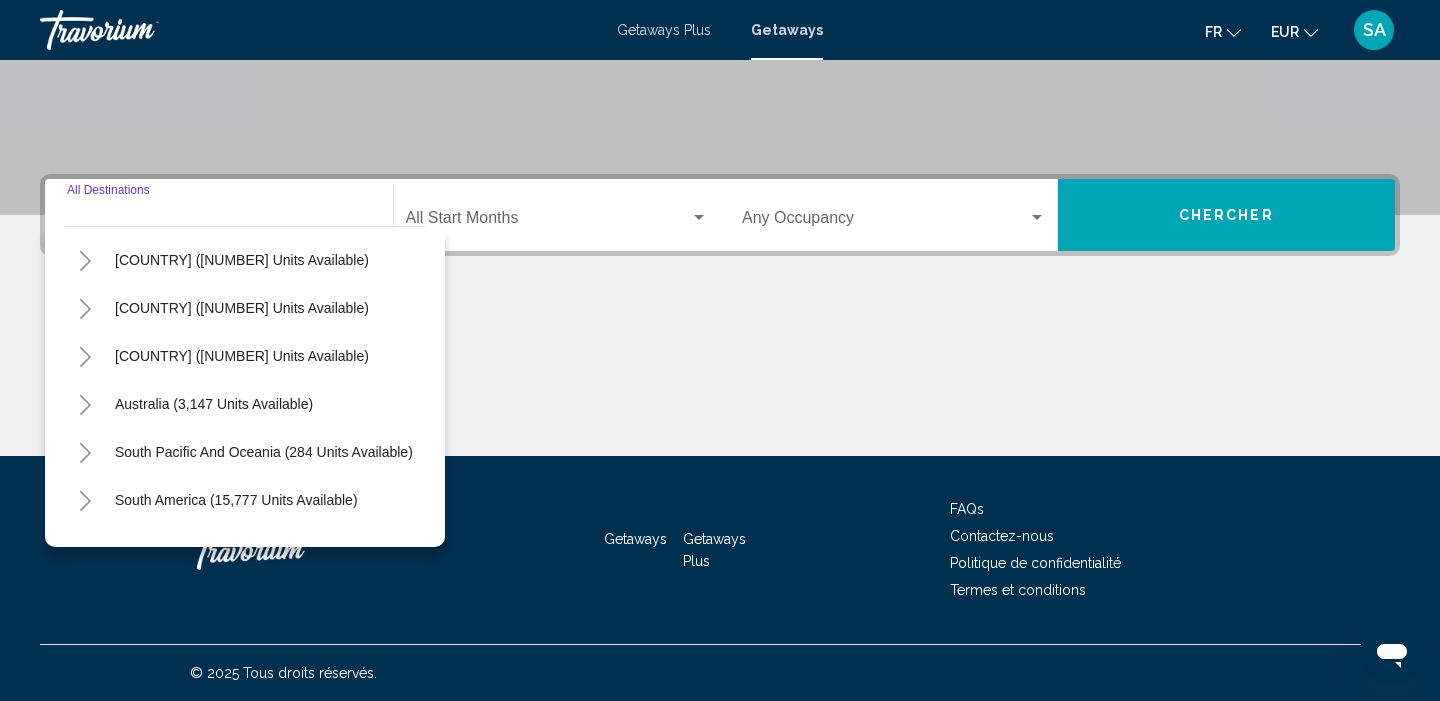 click 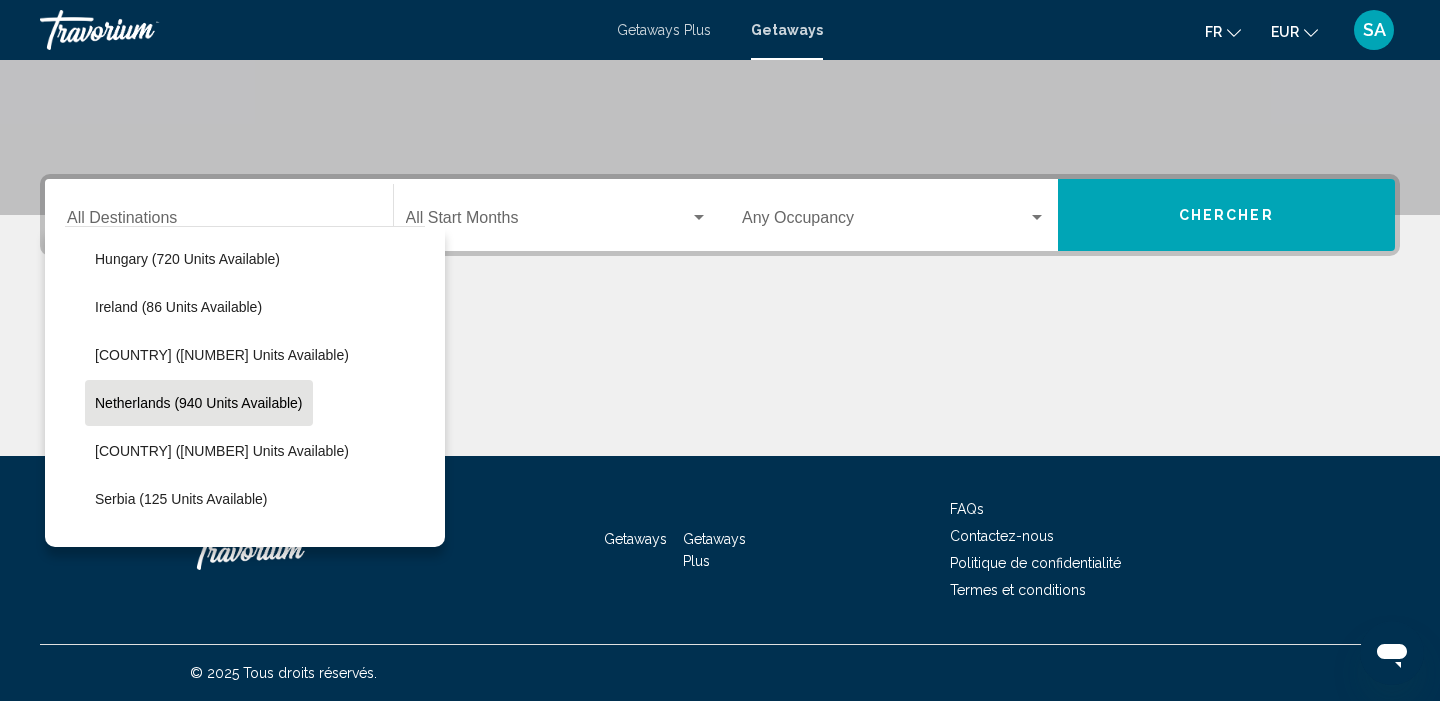 scroll, scrollTop: 739, scrollLeft: 0, axis: vertical 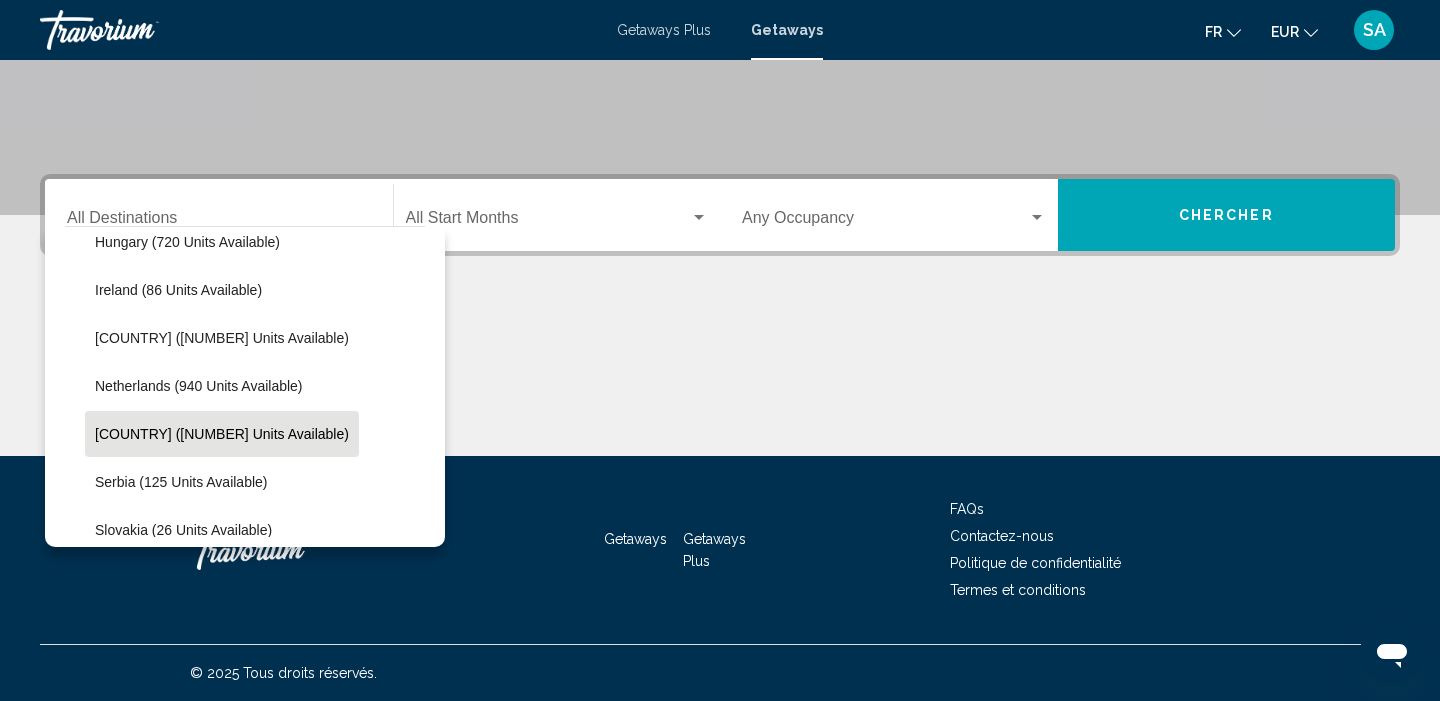 click on "Portugal (4,211 units available)" 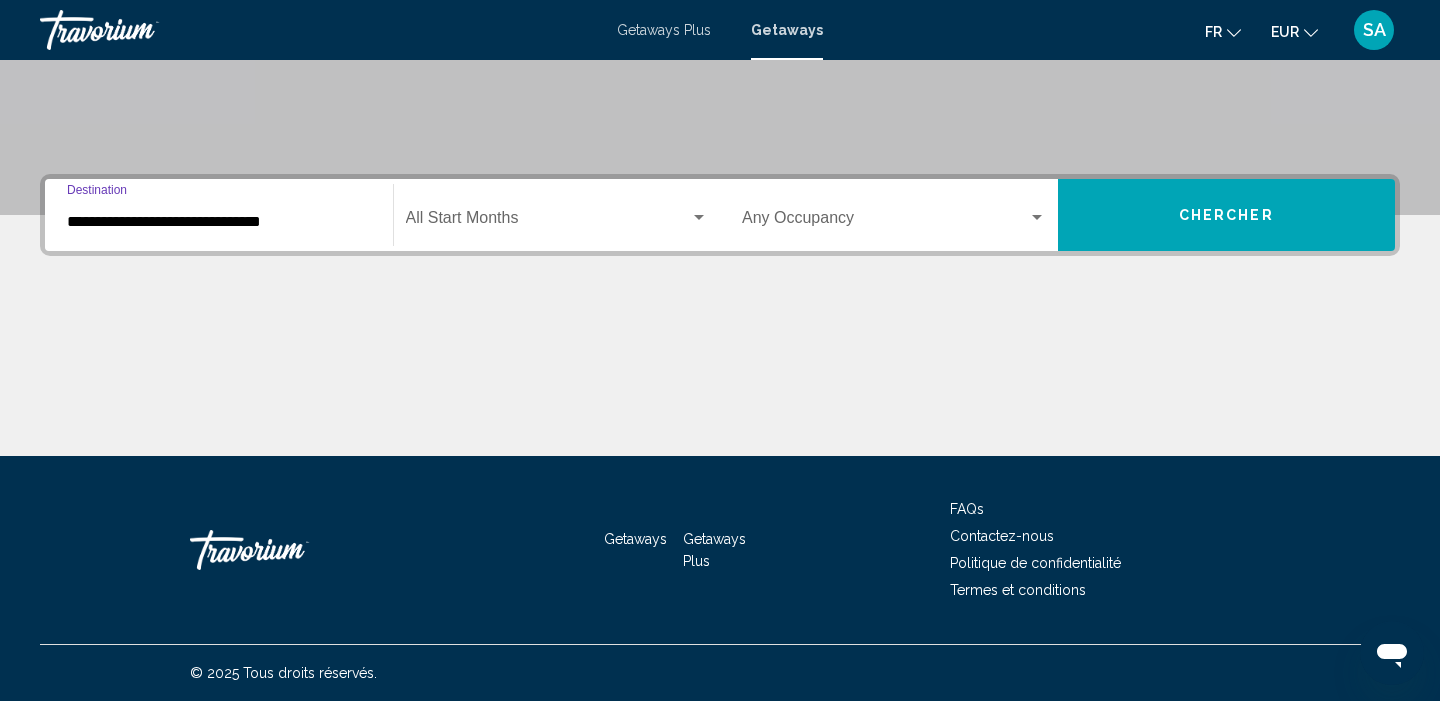 click at bounding box center [548, 222] 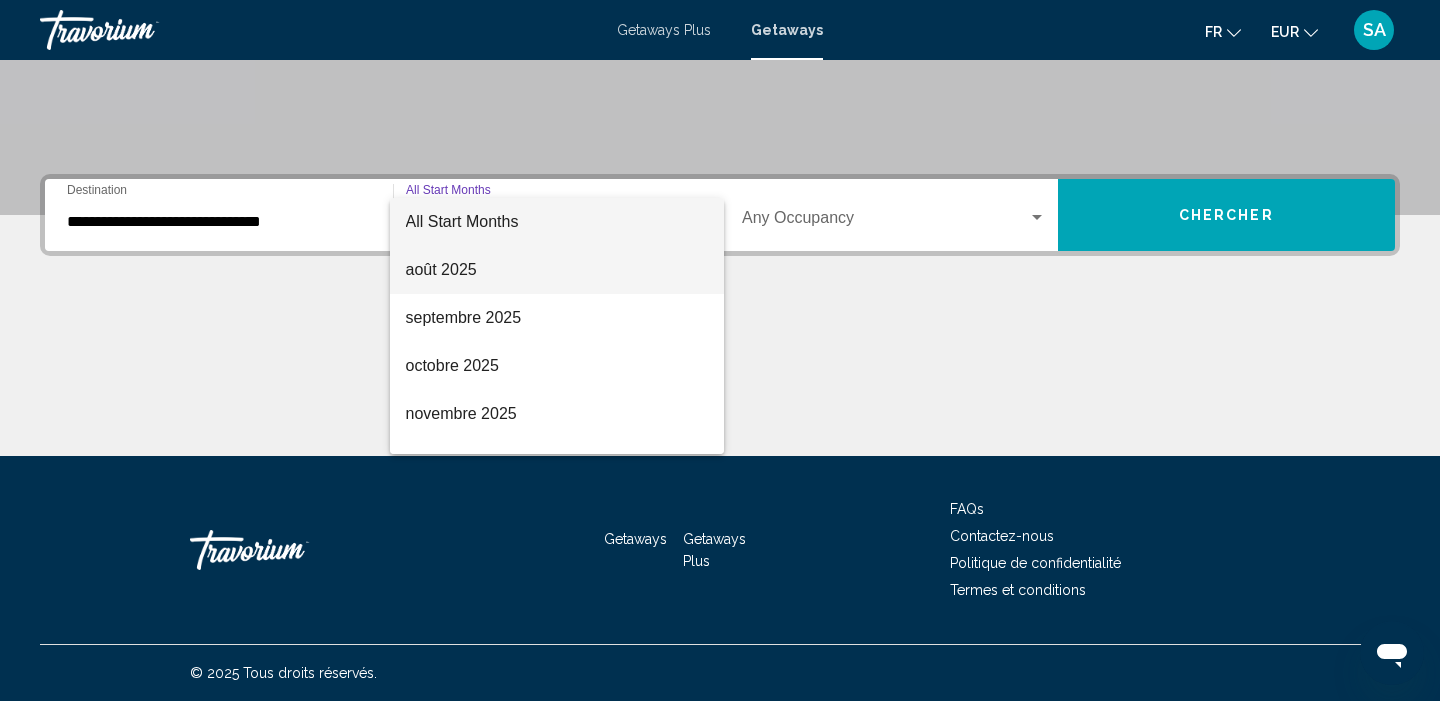 click on "août 2025" at bounding box center (557, 270) 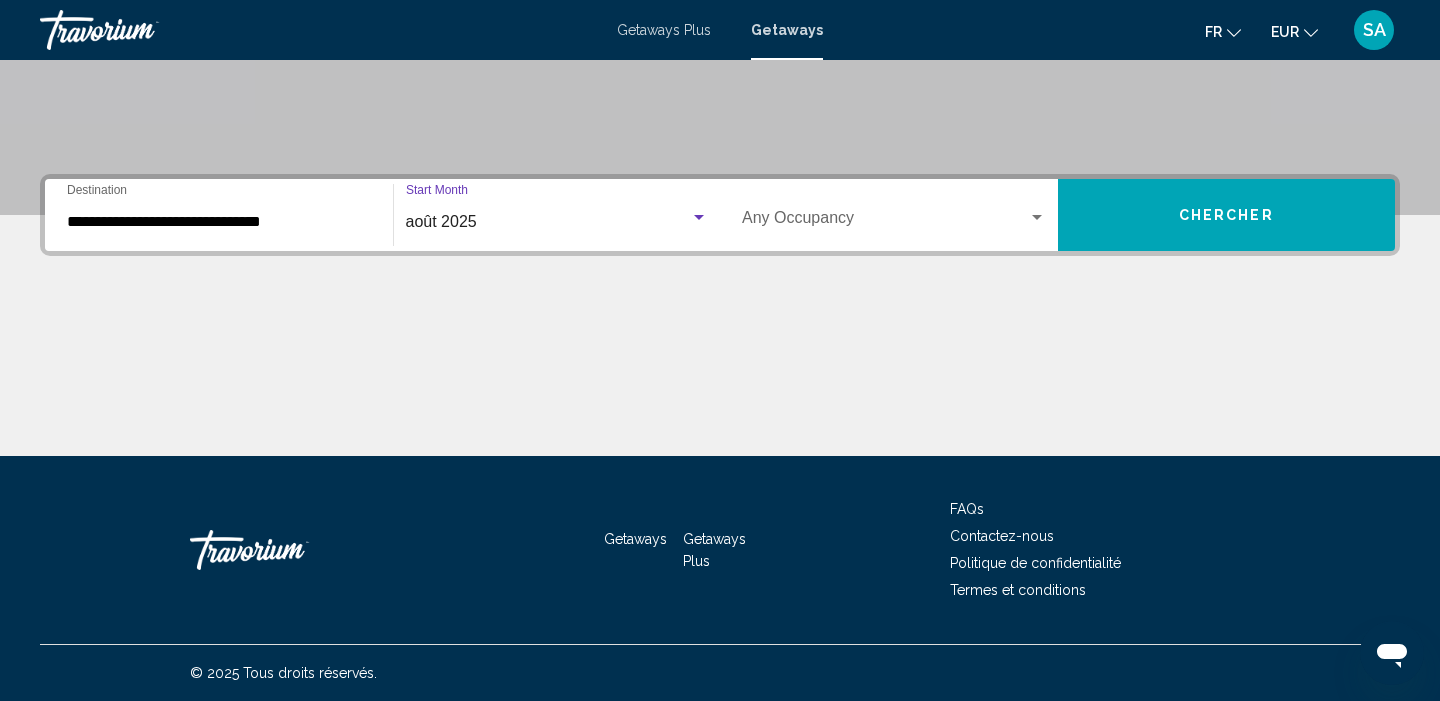 click on "Occupancy Any Occupancy" at bounding box center [894, 215] 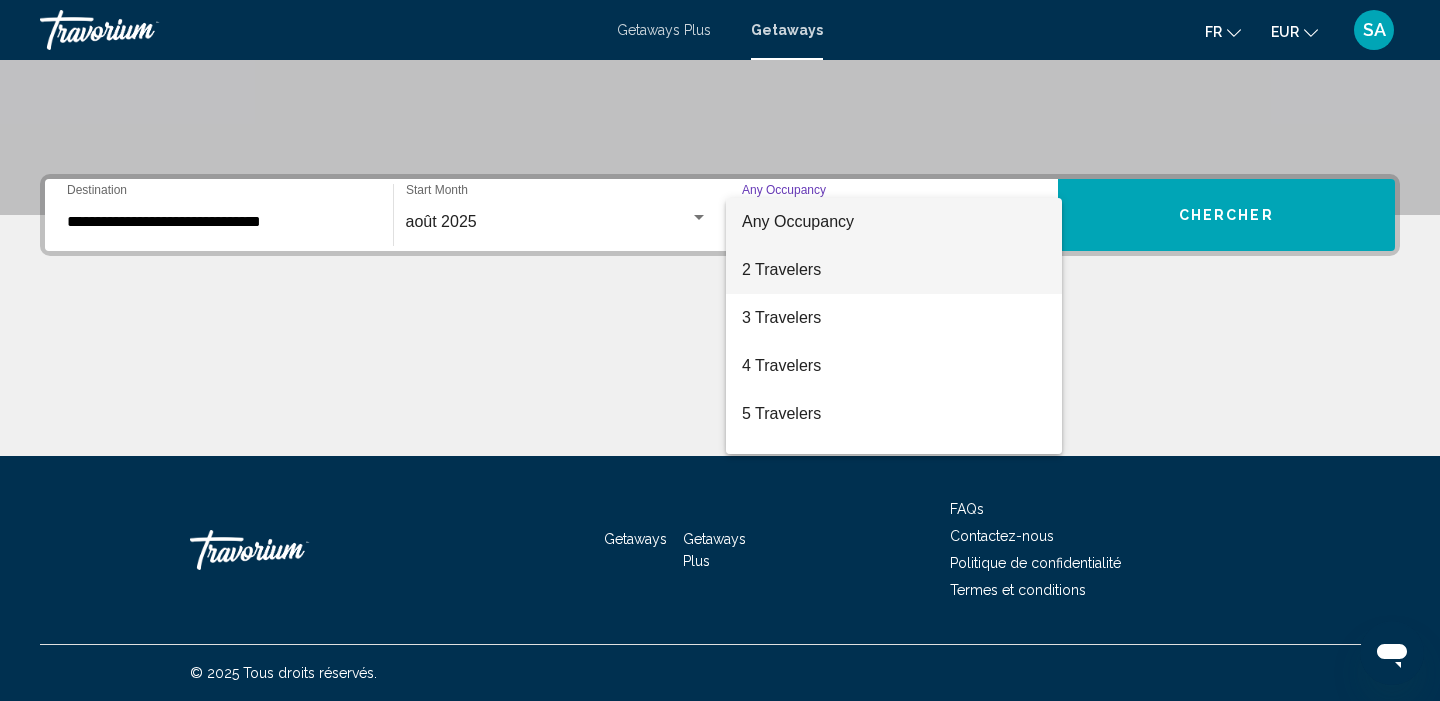 click on "2 Travelers" at bounding box center [894, 270] 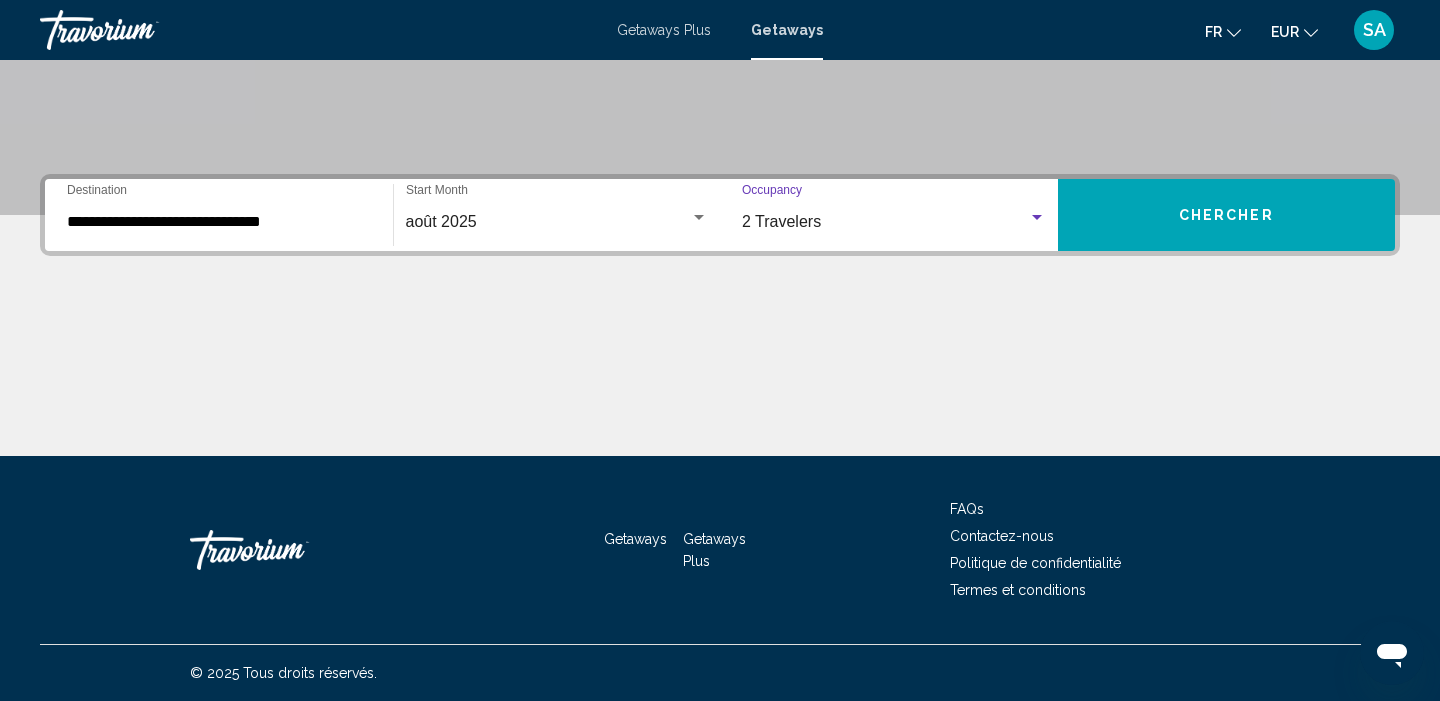 click on "2 Travelers" at bounding box center (885, 222) 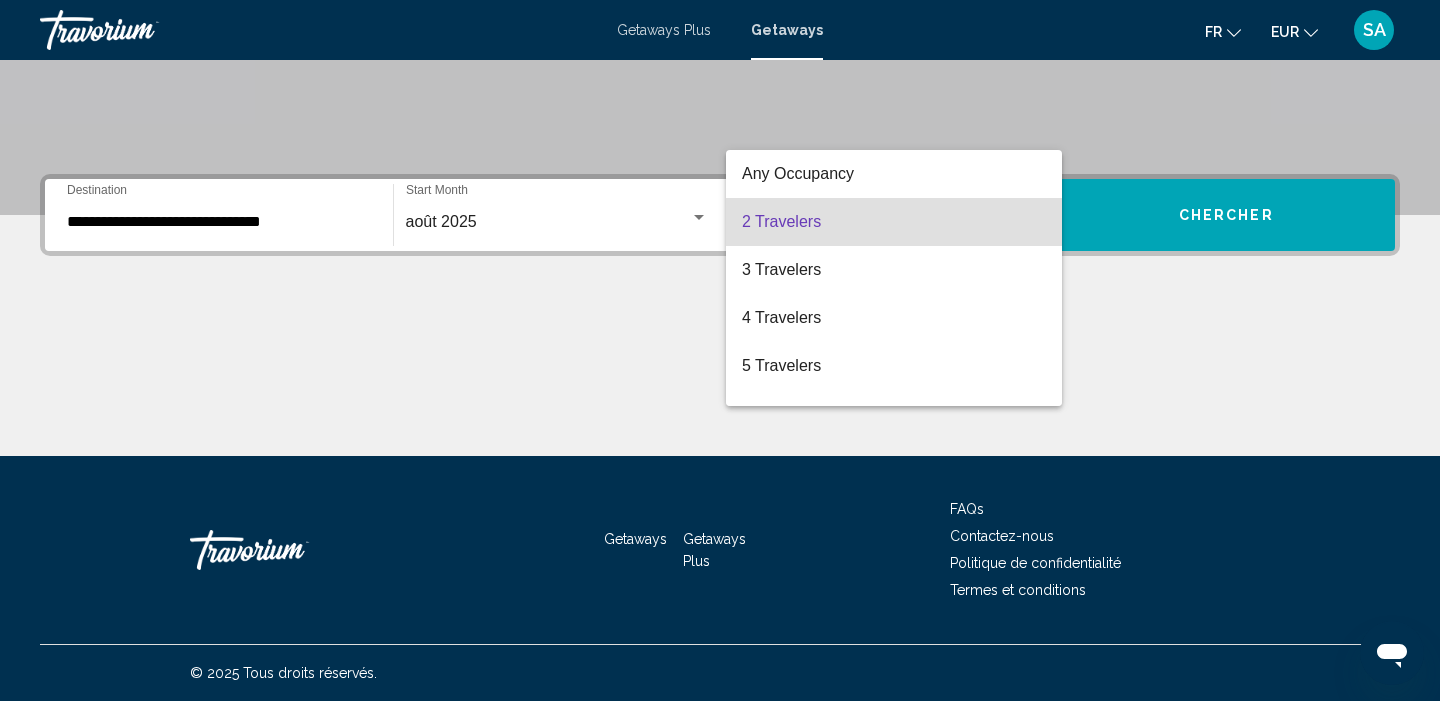 scroll, scrollTop: 0, scrollLeft: 0, axis: both 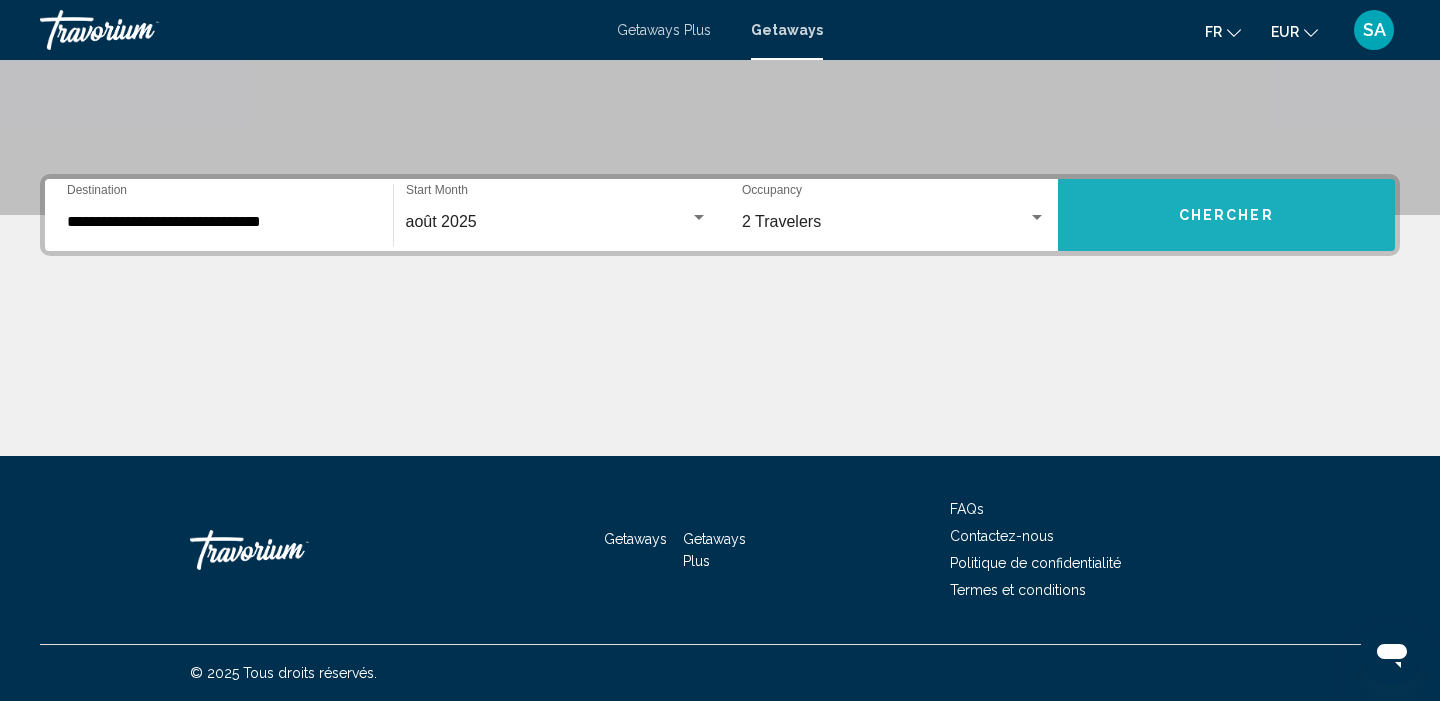 click on "Chercher" at bounding box center [1226, 216] 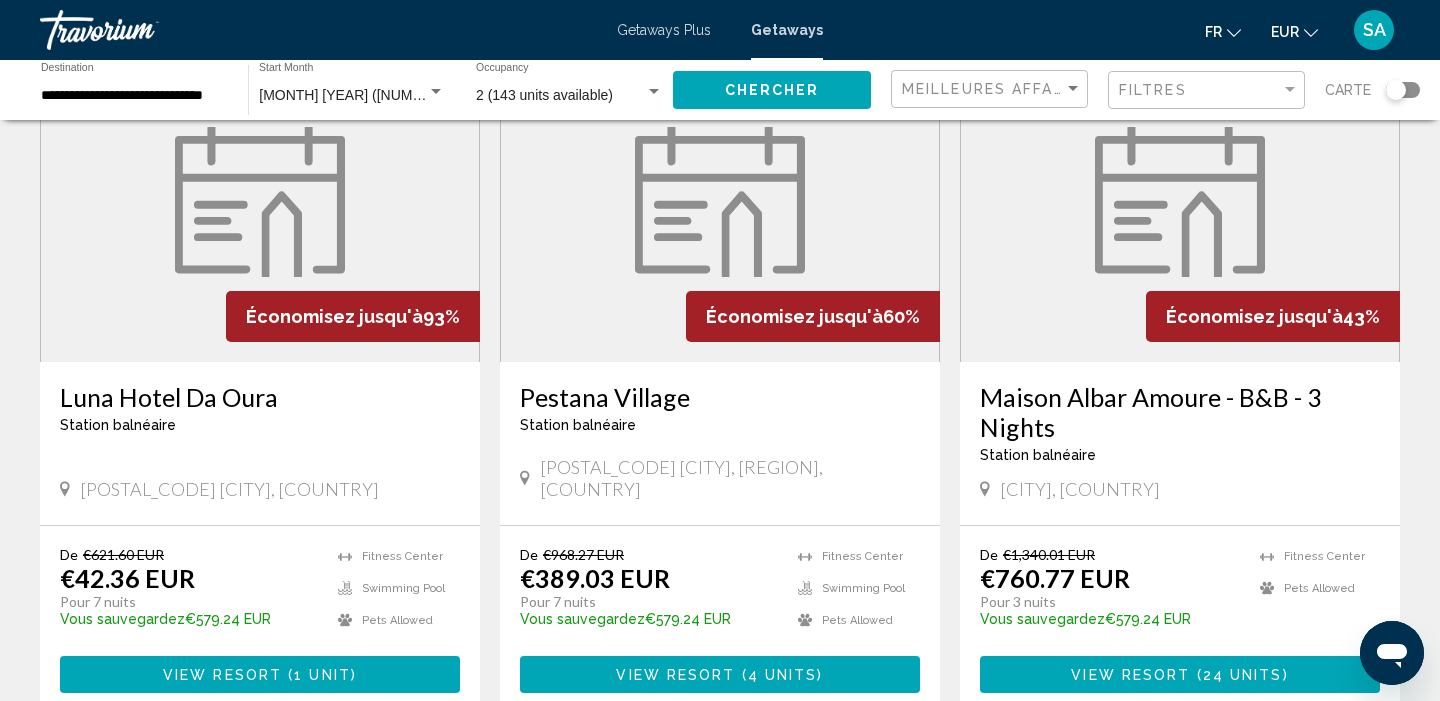 scroll, scrollTop: 172, scrollLeft: 0, axis: vertical 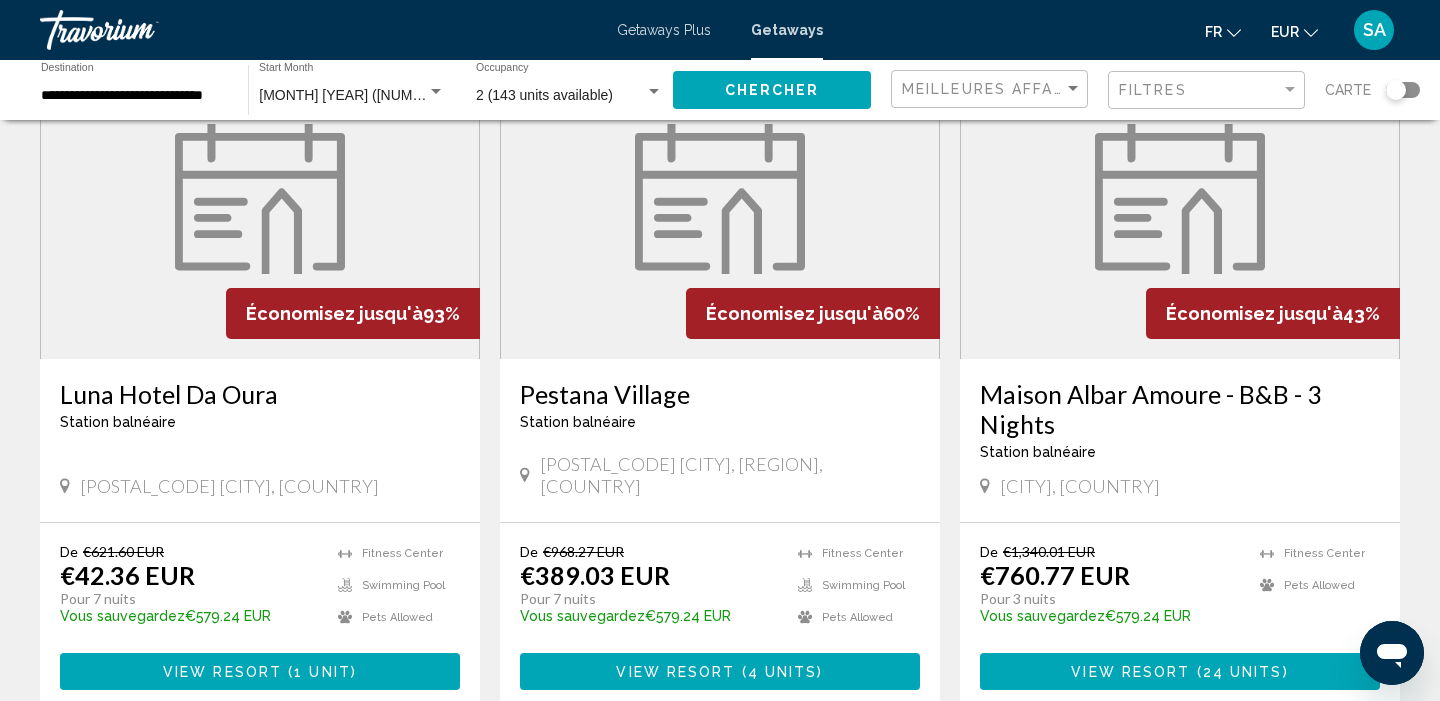 click at bounding box center [720, 199] 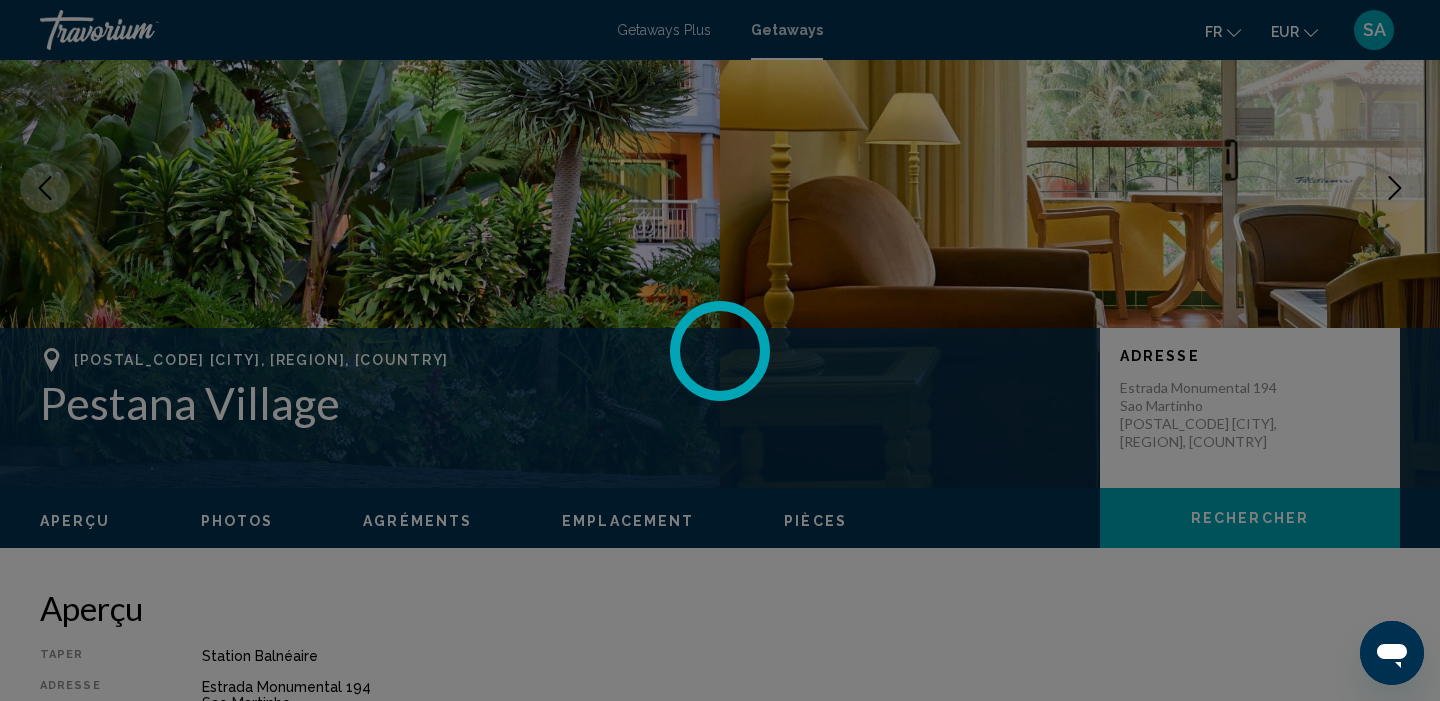 scroll, scrollTop: 0, scrollLeft: 0, axis: both 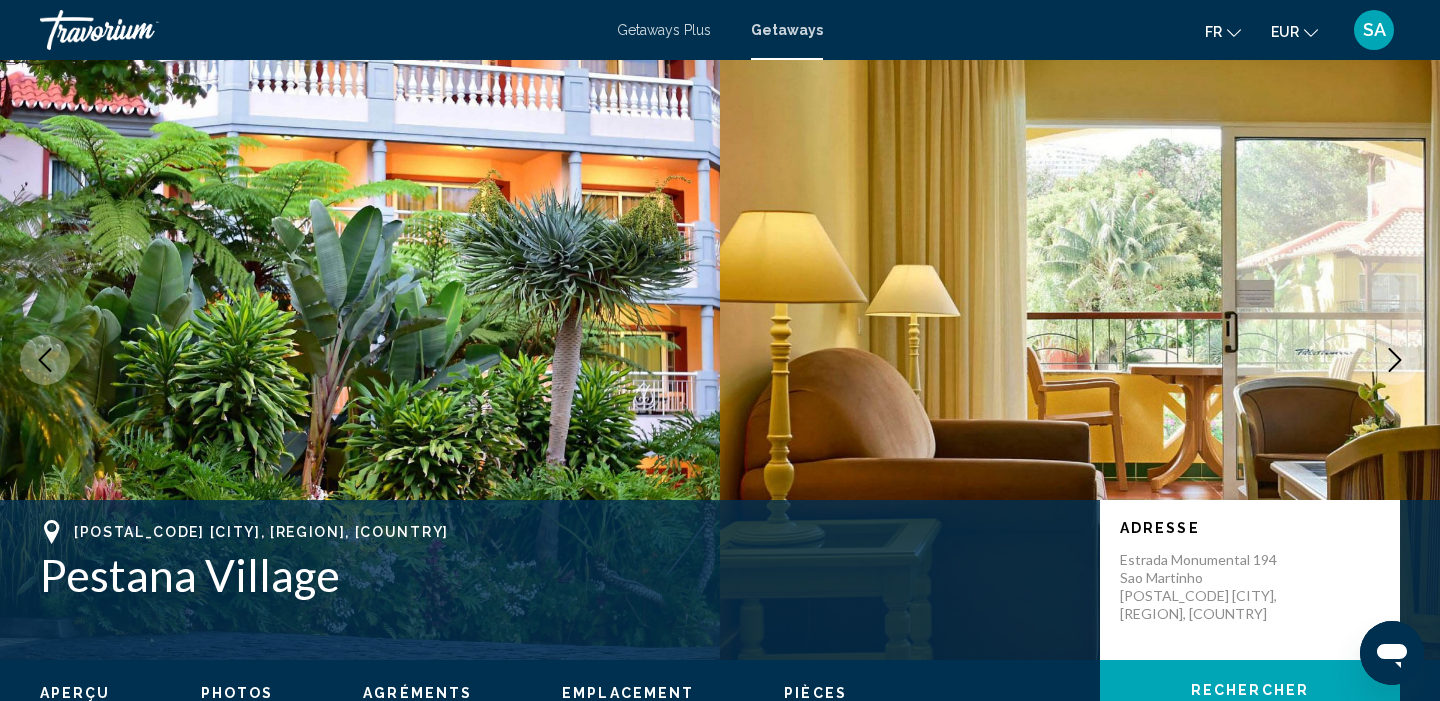 click 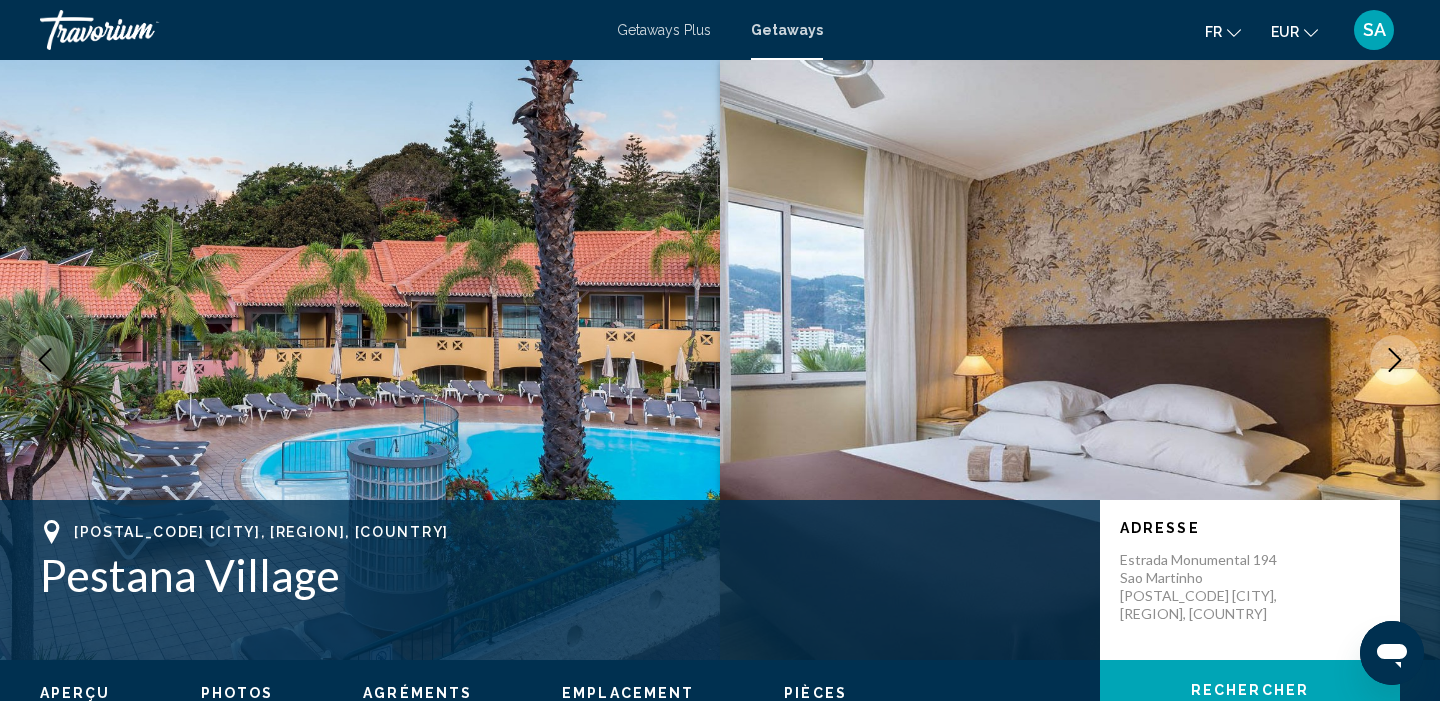 click 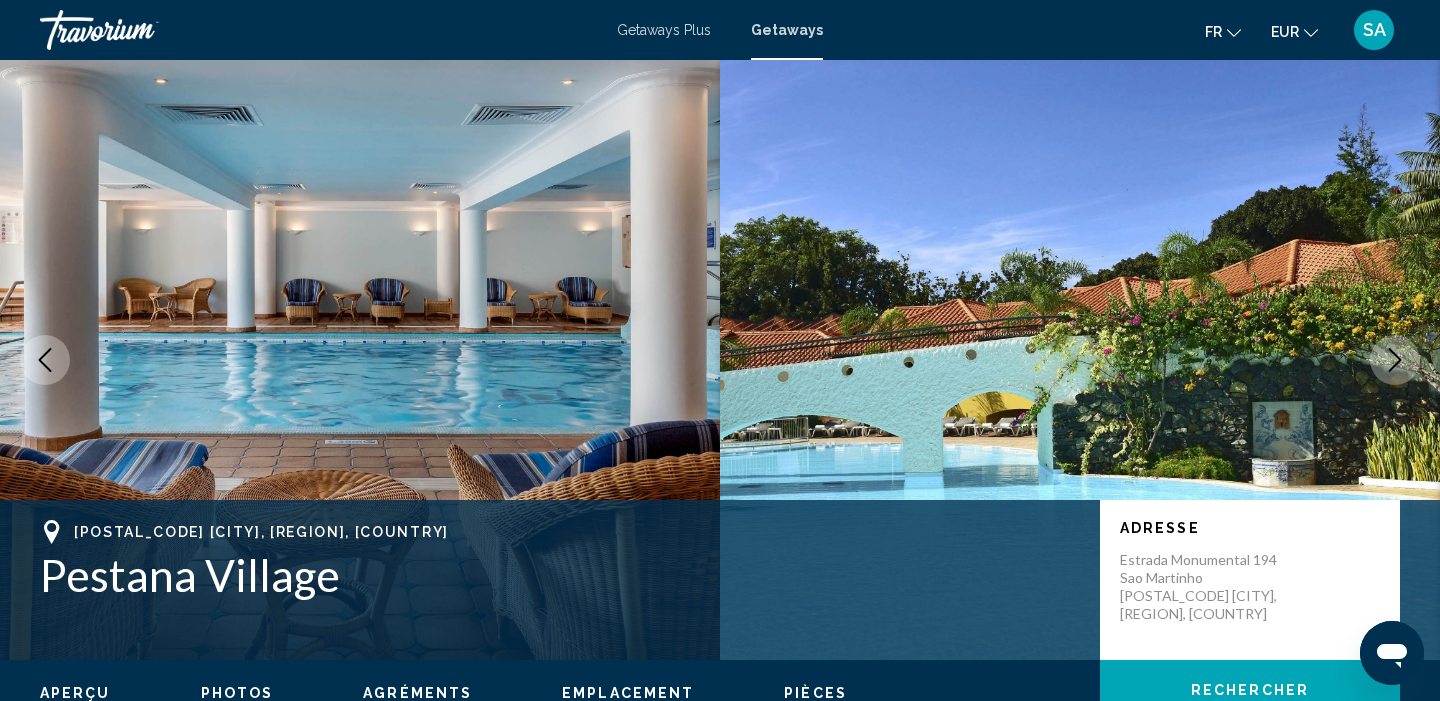 click 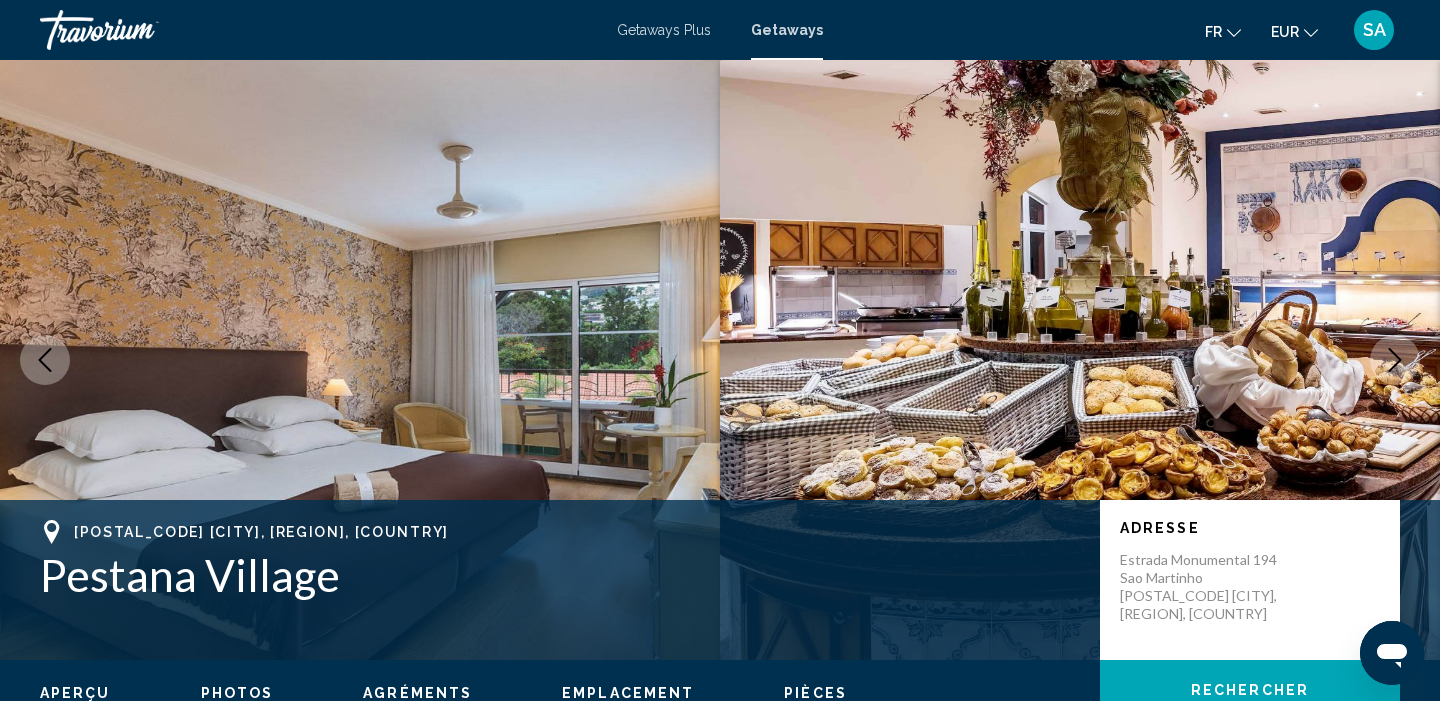 click 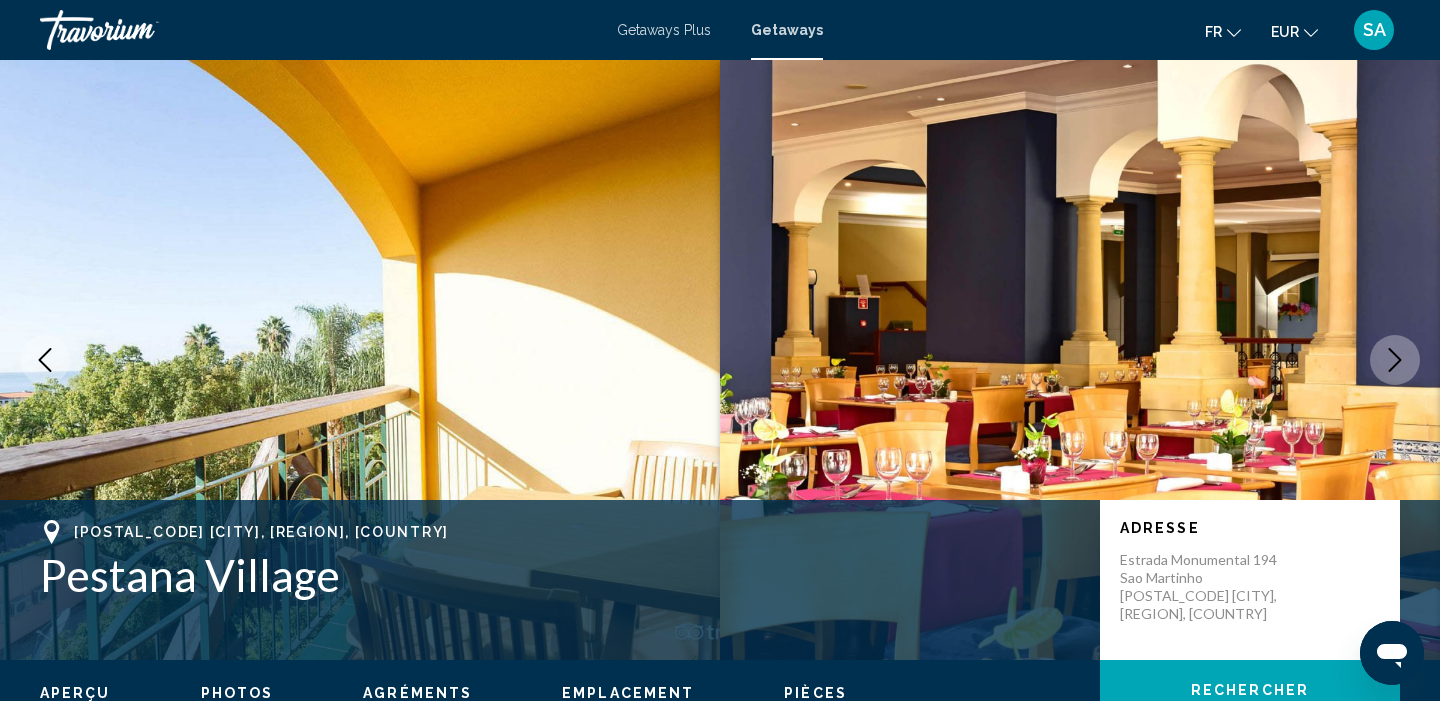 click 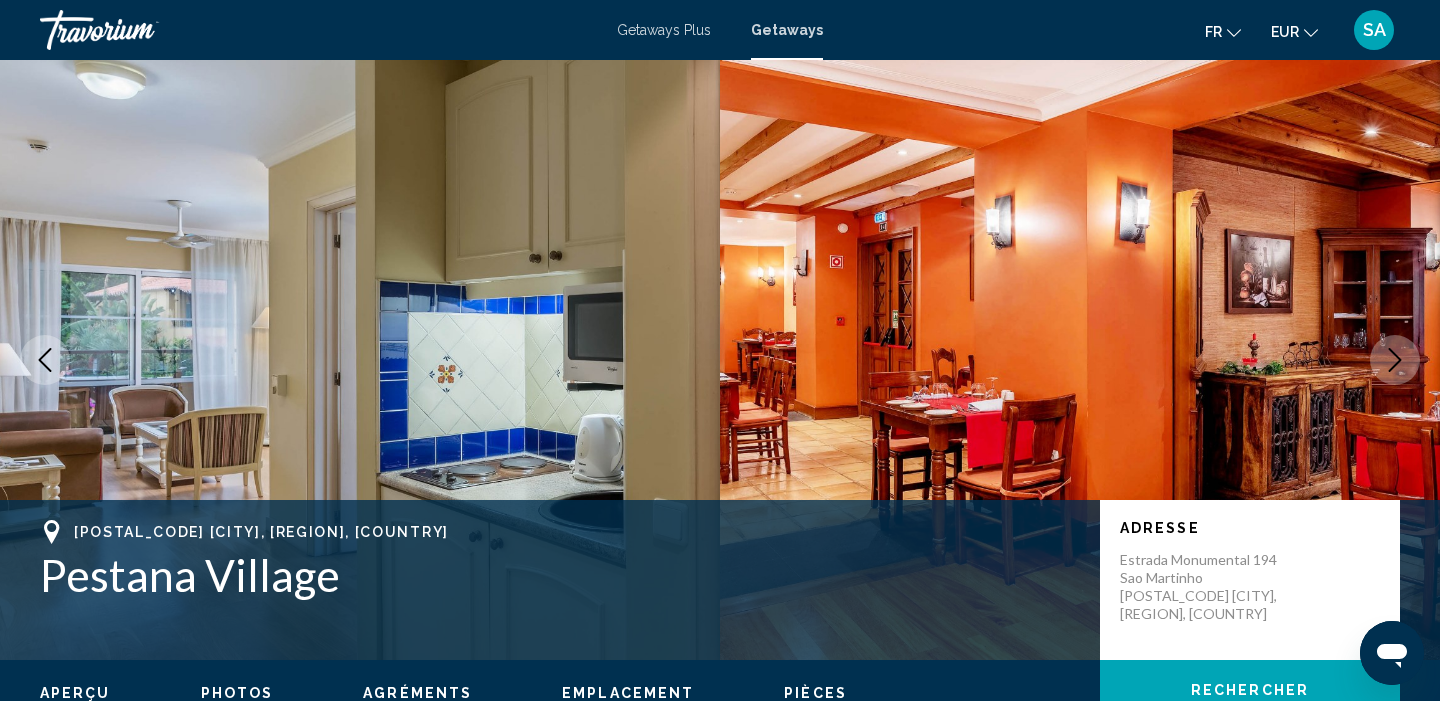 click 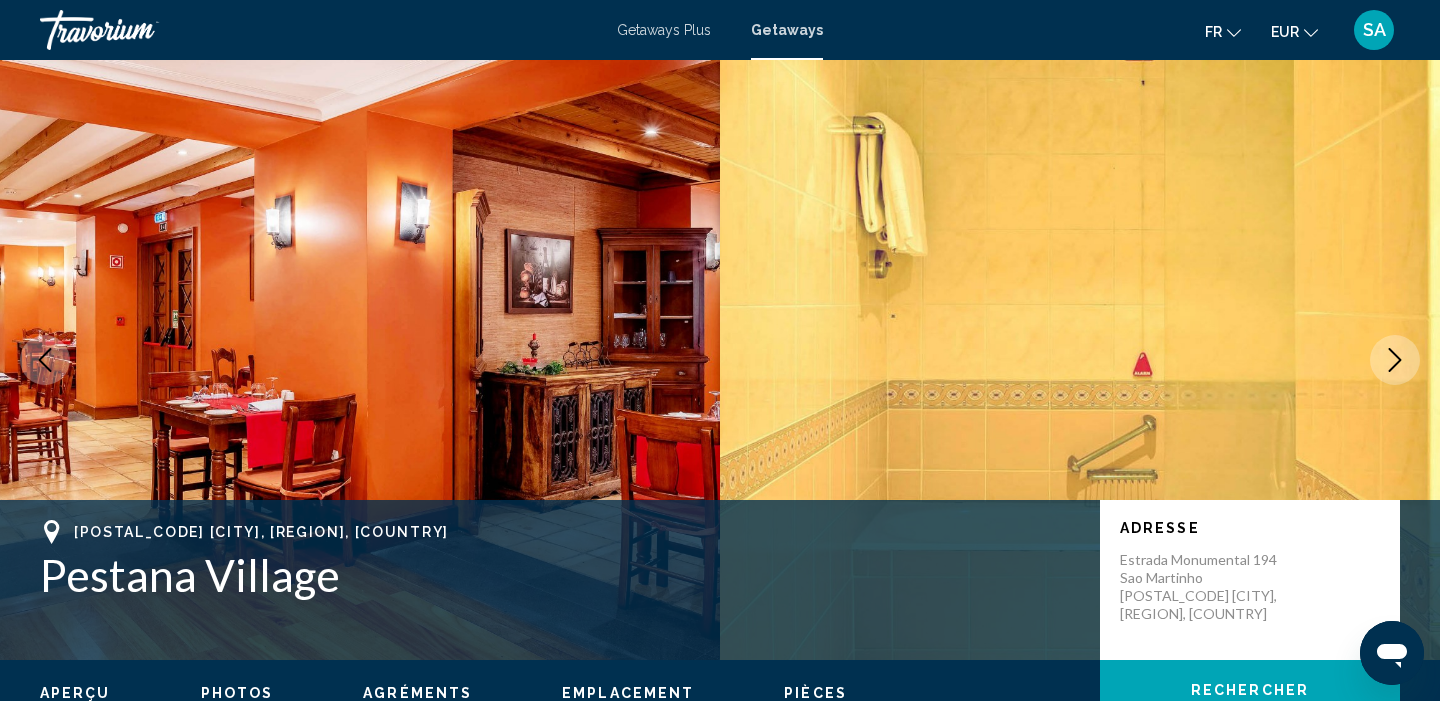 click 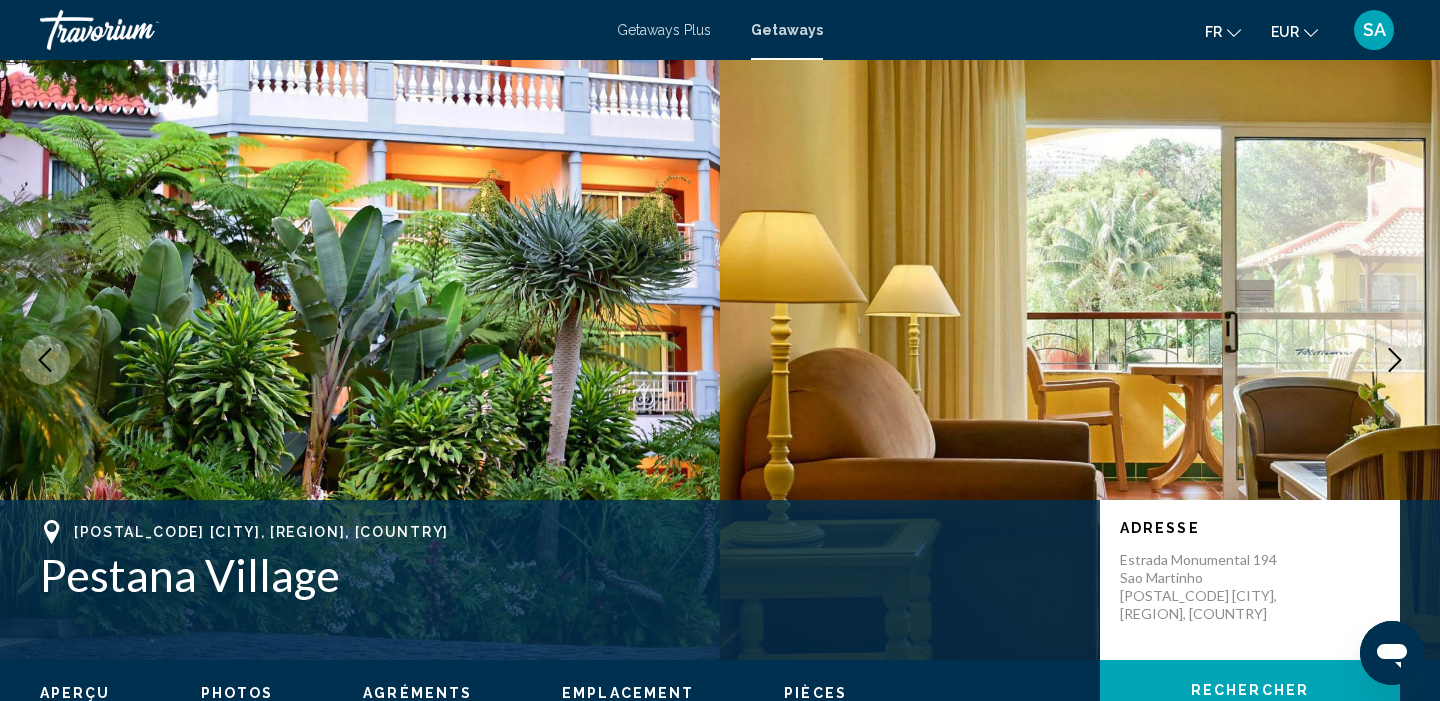click 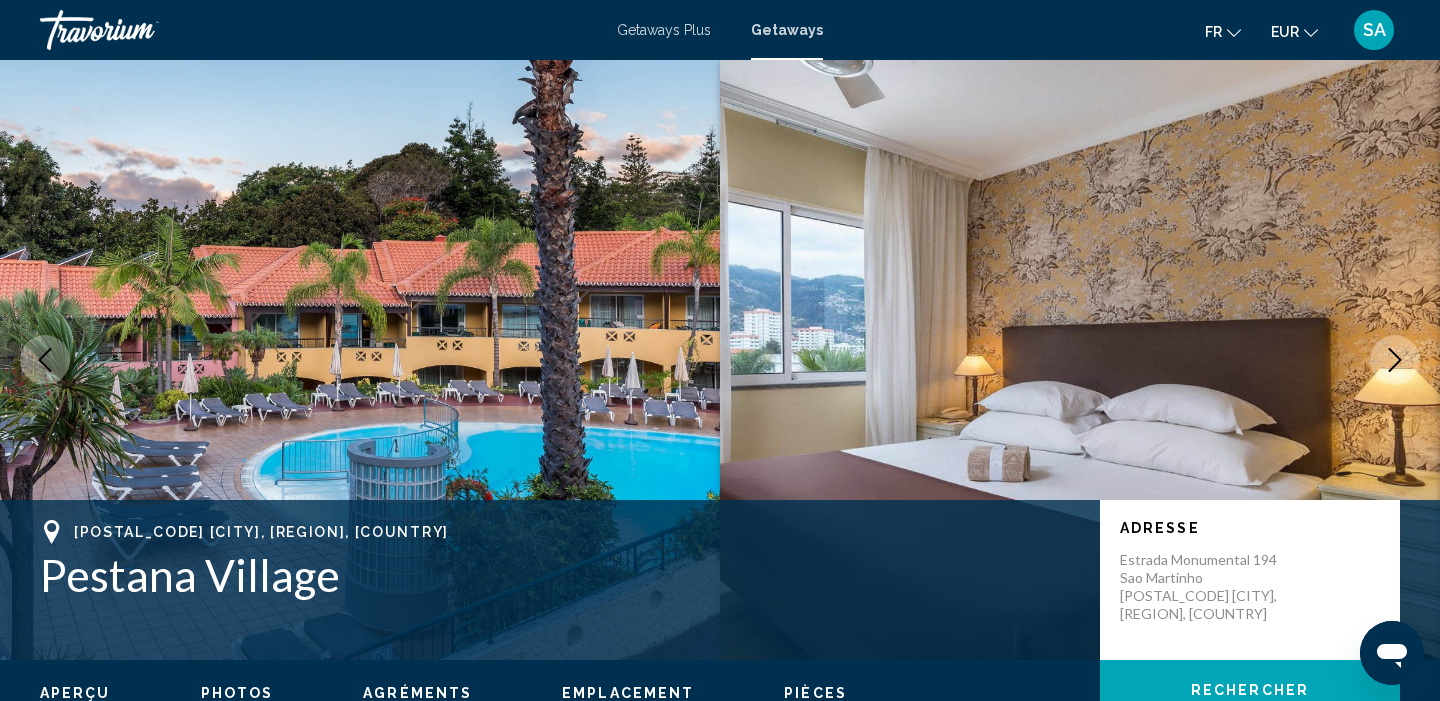 click 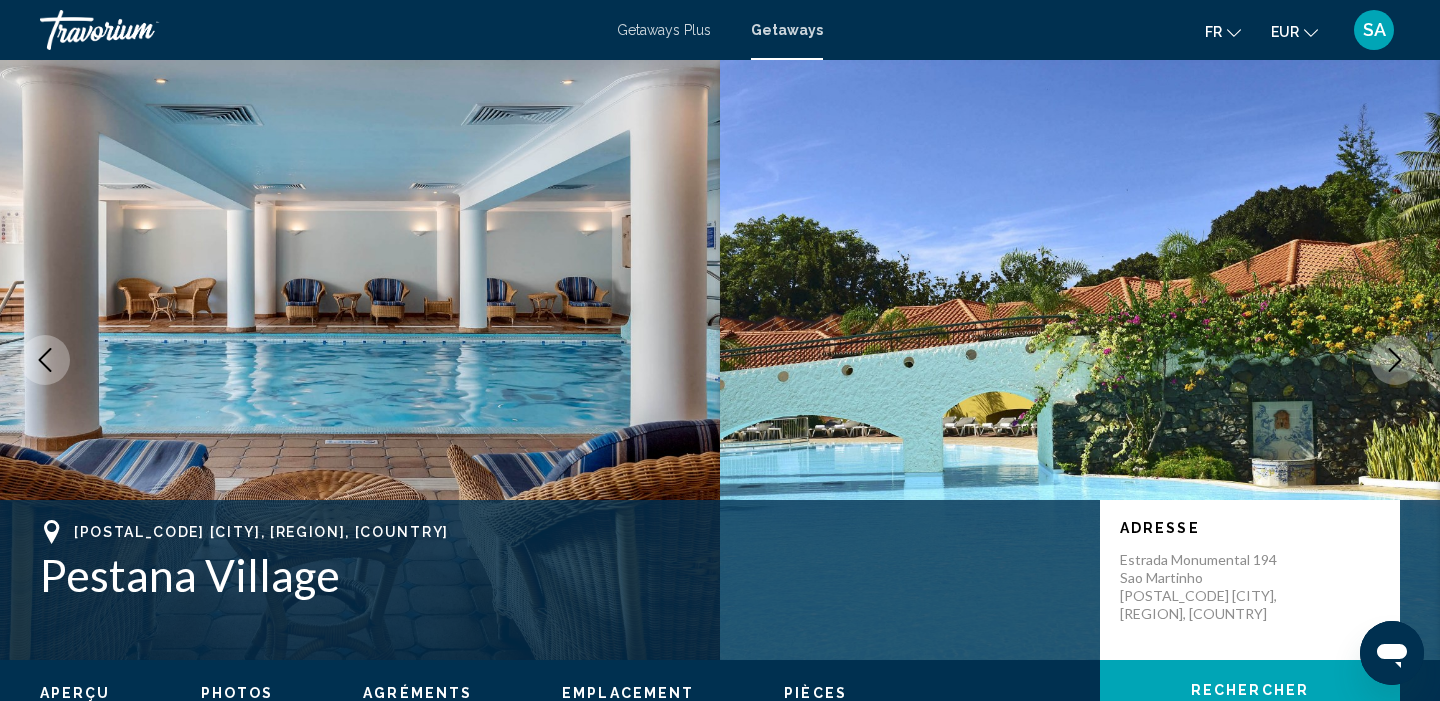 scroll, scrollTop: 0, scrollLeft: 0, axis: both 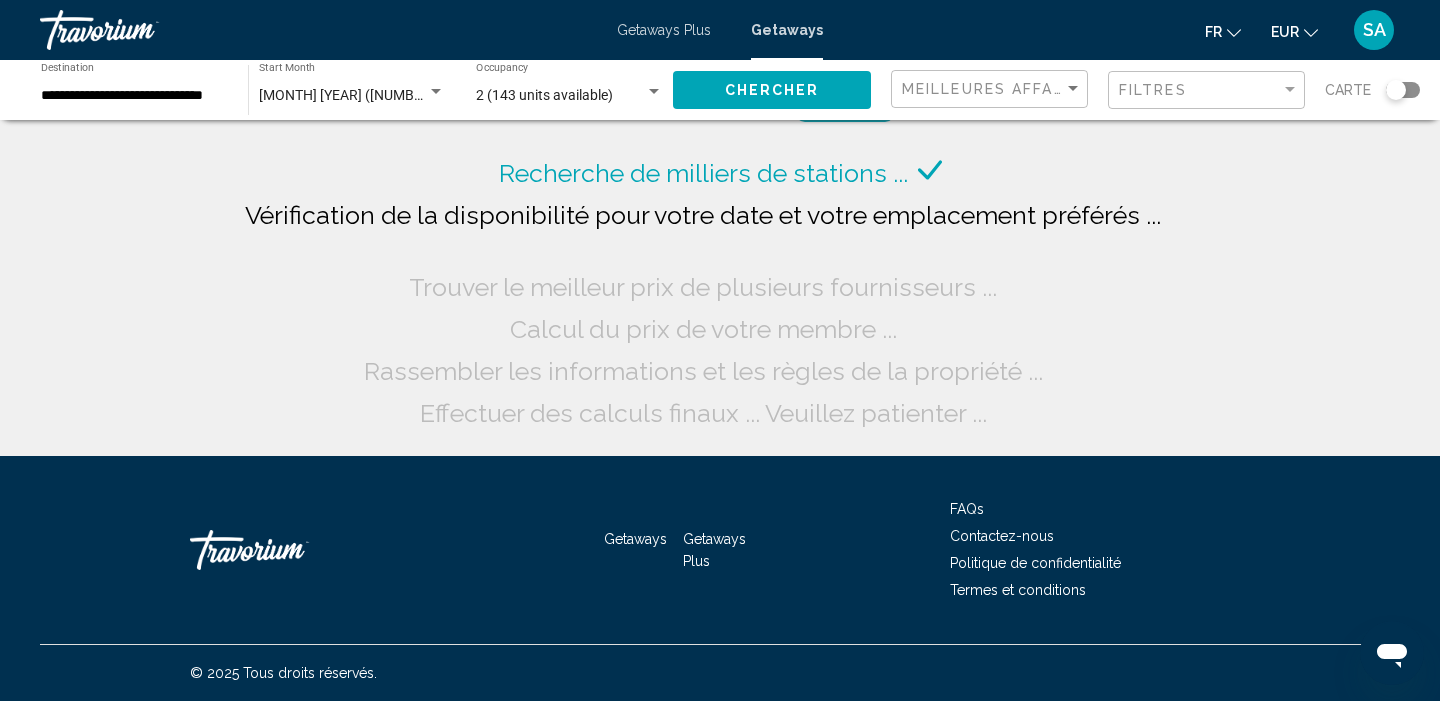 click on "août 2025 (147 units available)" at bounding box center [395, 95] 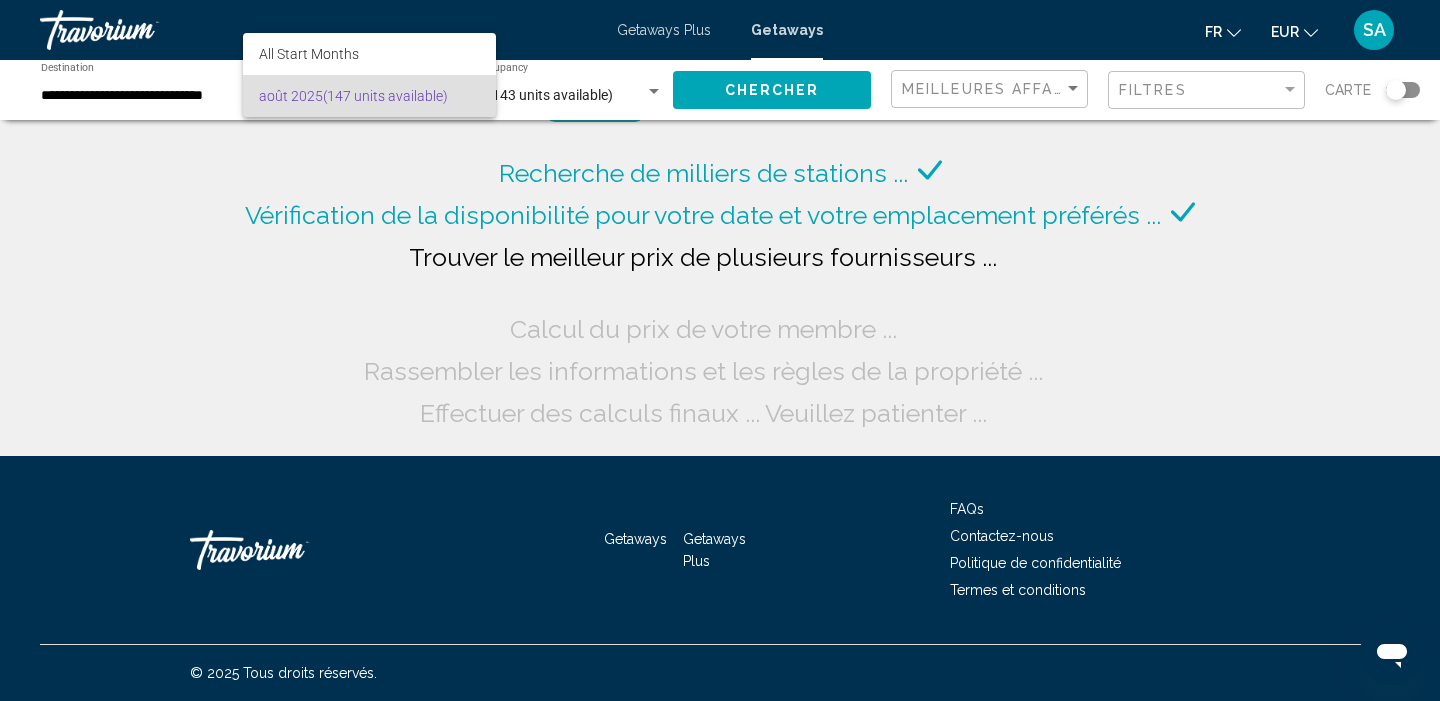 click on "août 2025  (147 units available)" at bounding box center [369, 96] 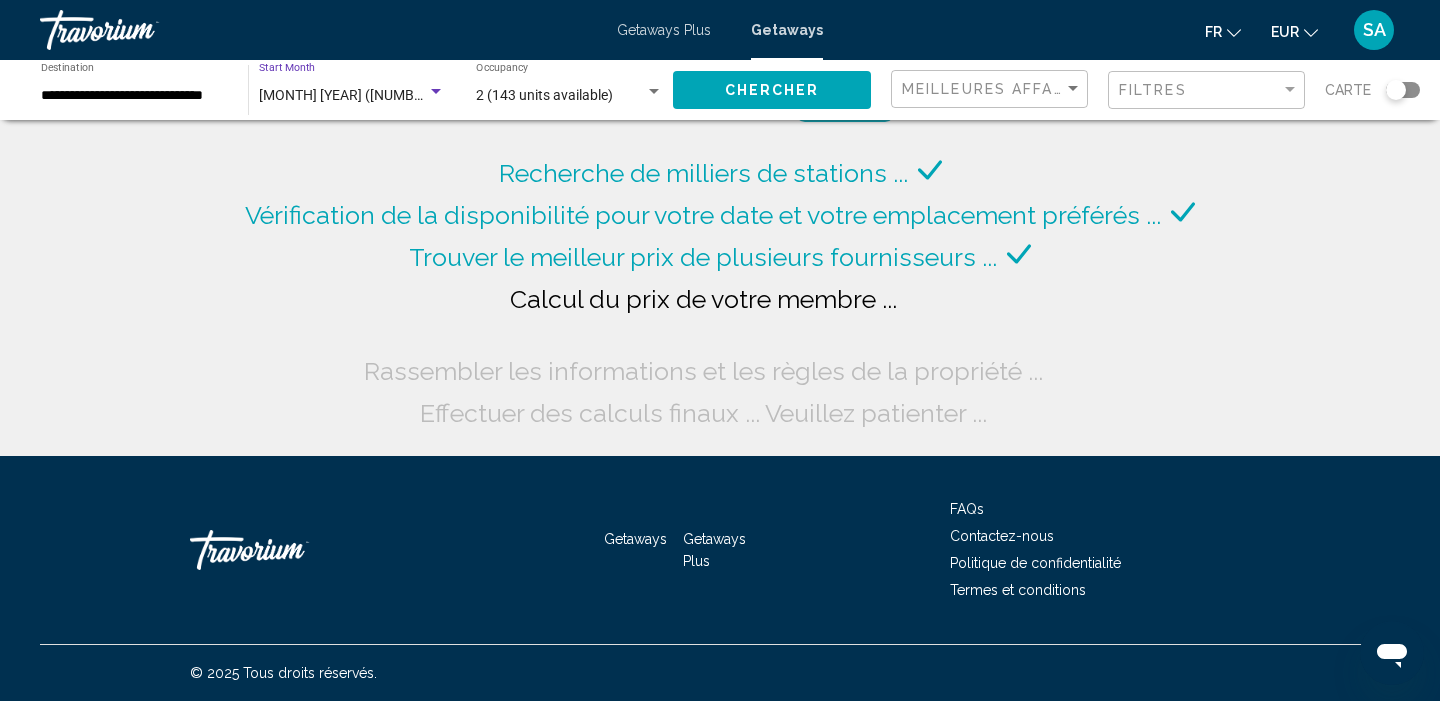 click on "août 2025 (147 units available)" at bounding box center (395, 95) 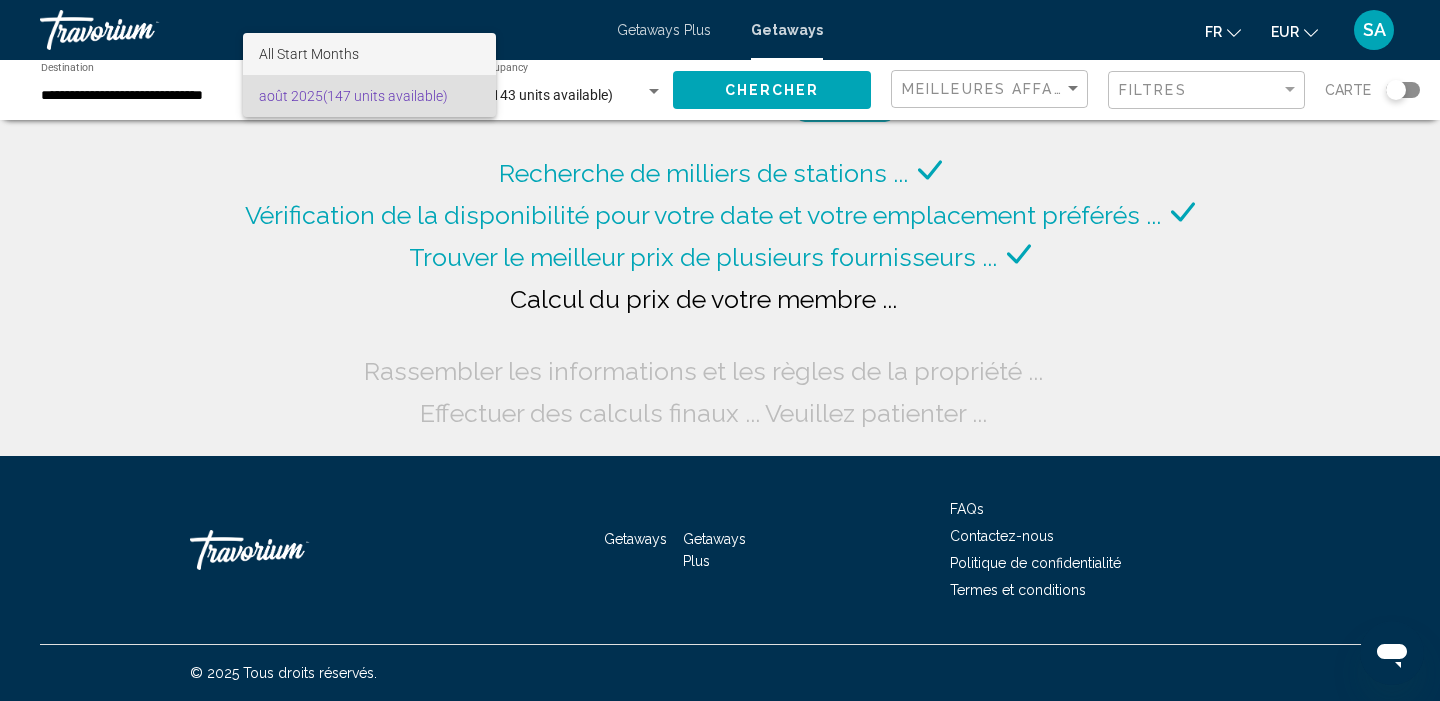 click on "All Start Months" at bounding box center [309, 54] 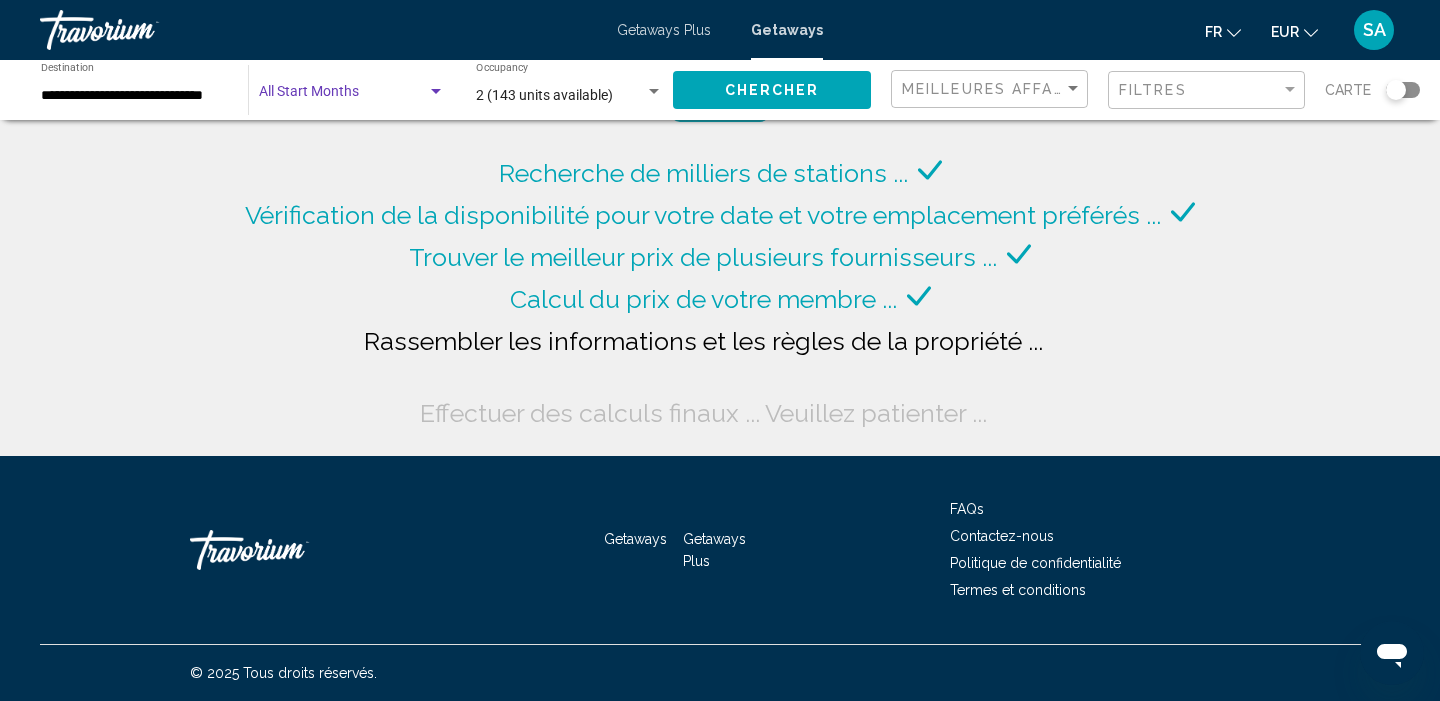 click at bounding box center [343, 96] 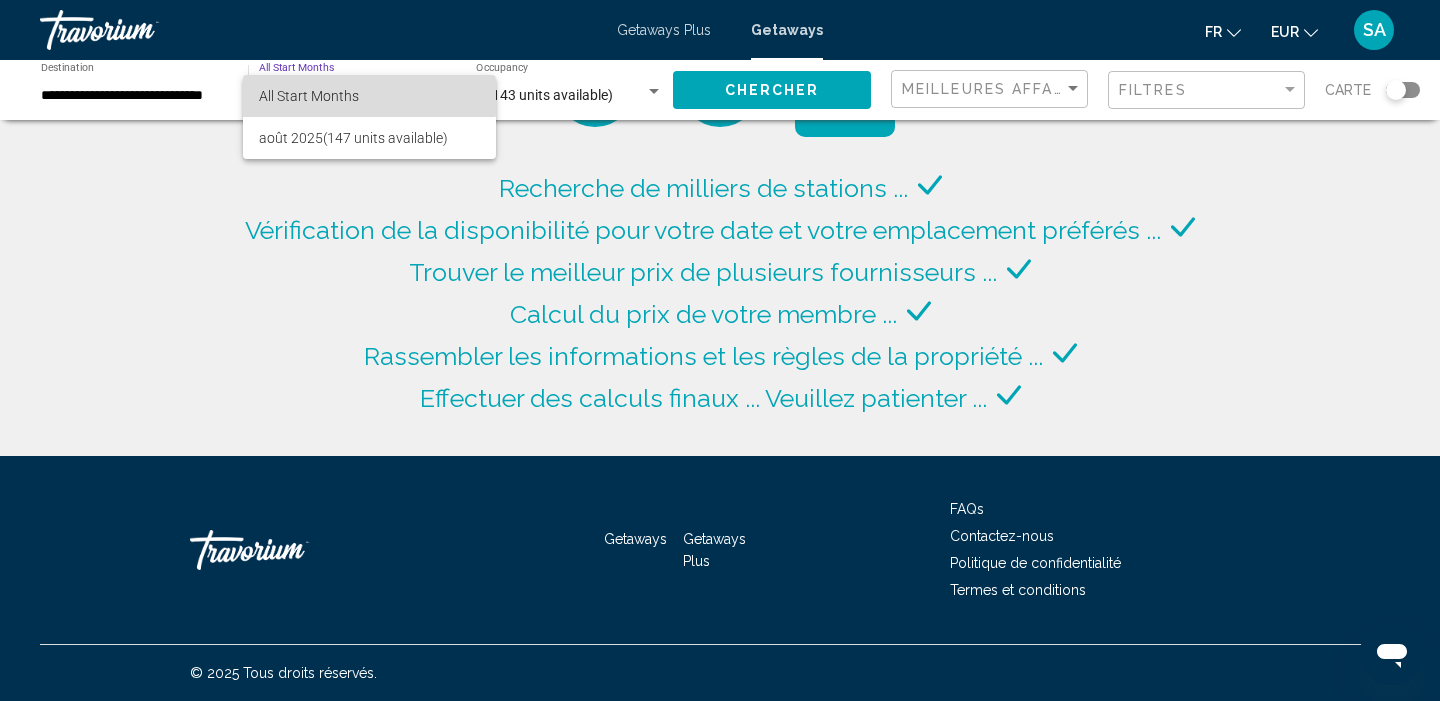 click on "All Start Months" at bounding box center (309, 96) 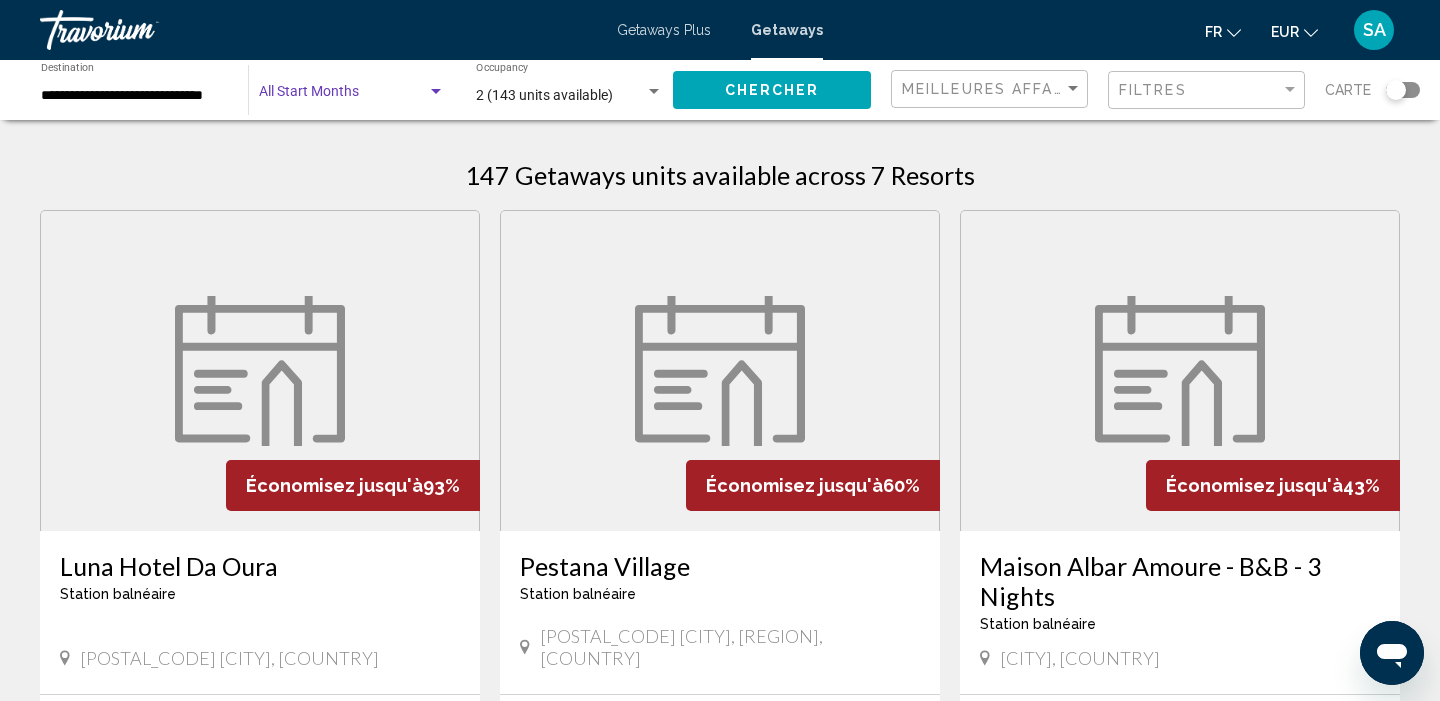 click on "Chercher" 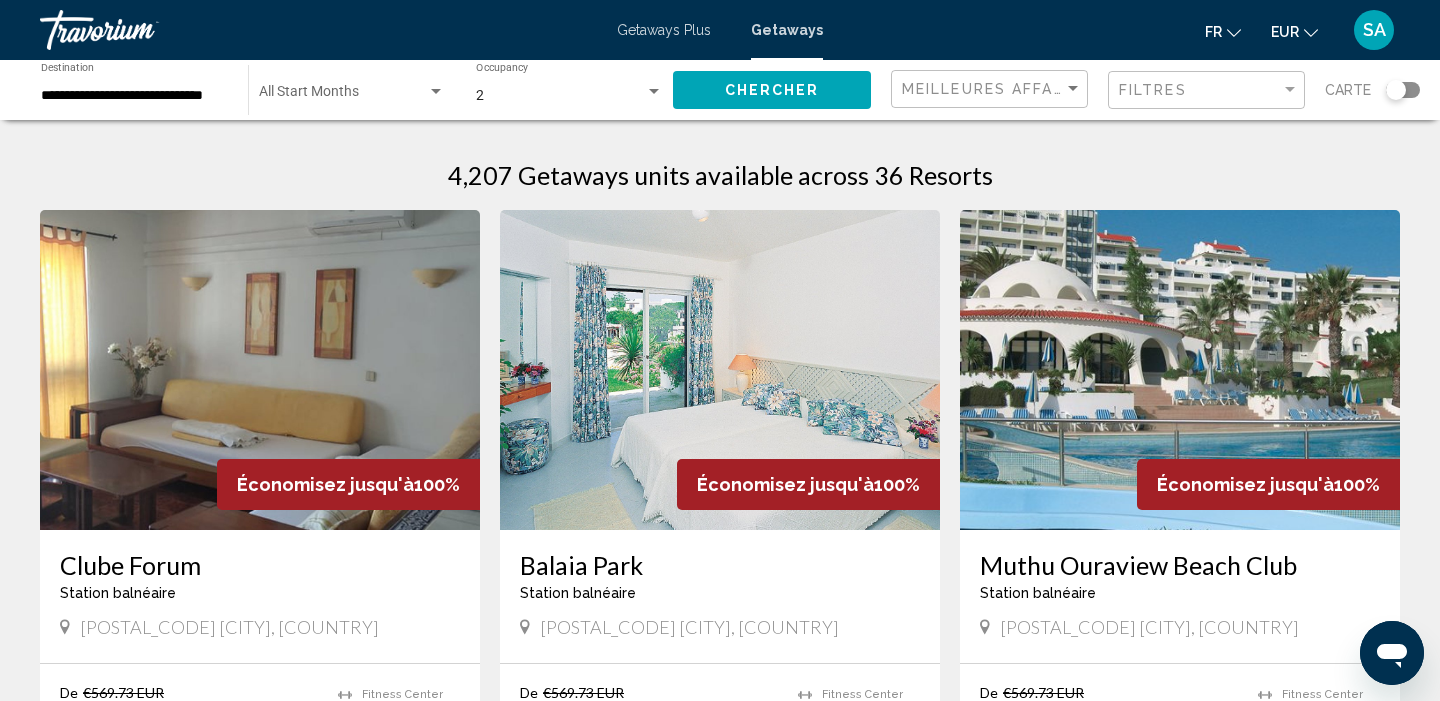 click at bounding box center (343, 96) 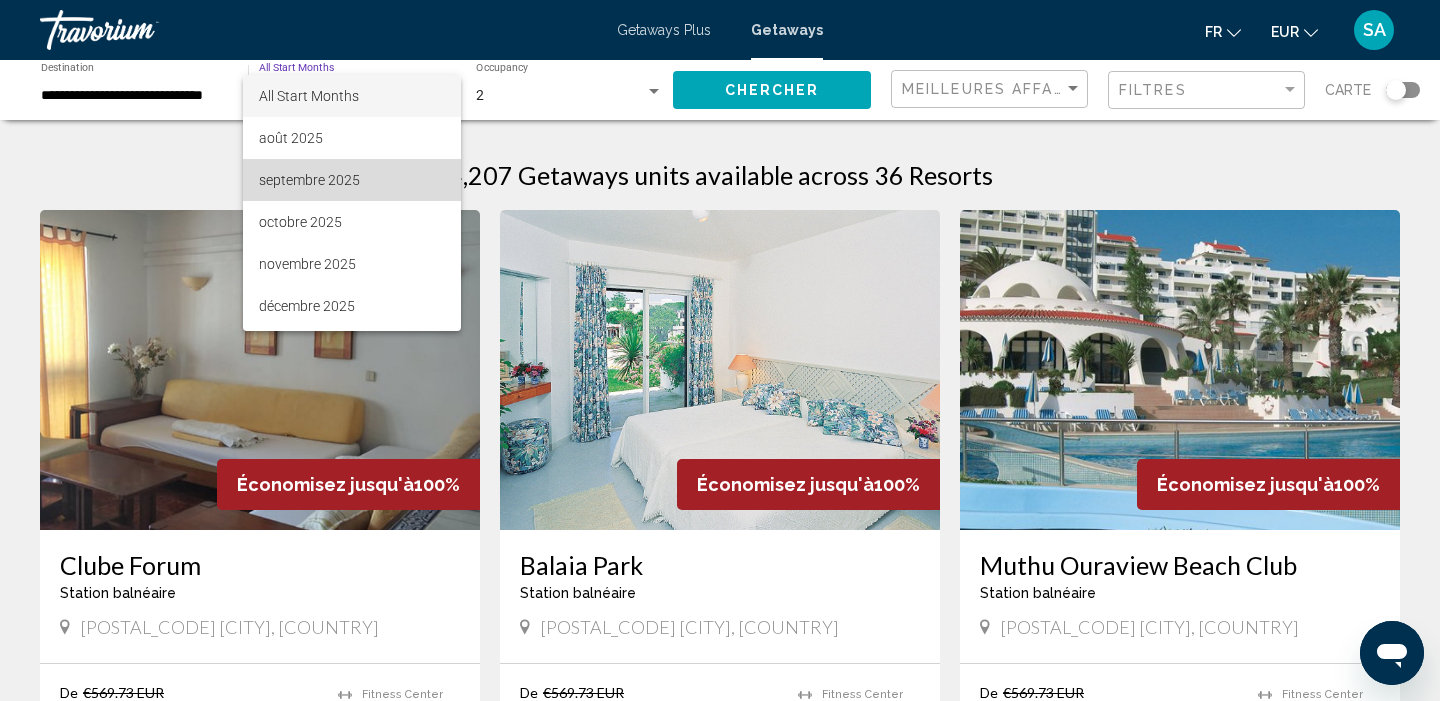 click on "septembre 2025" at bounding box center (352, 180) 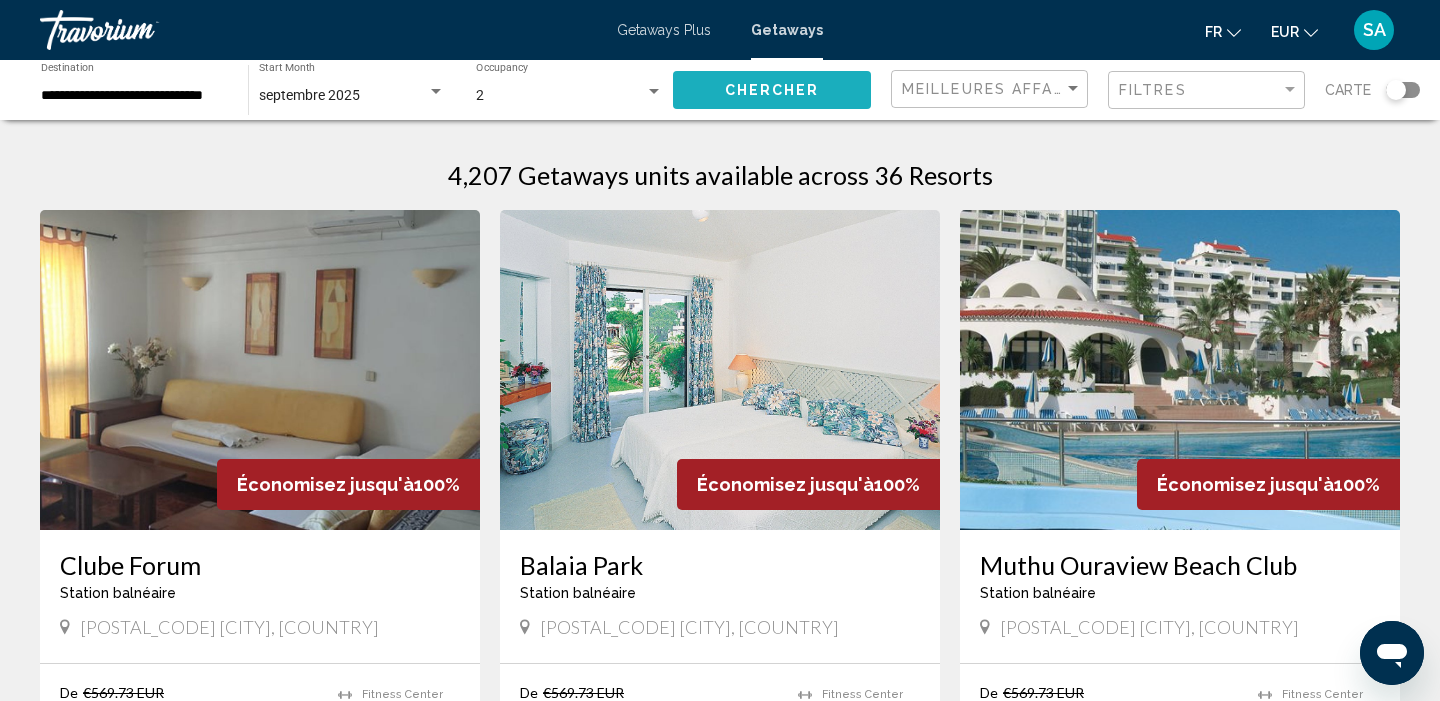 click on "Chercher" 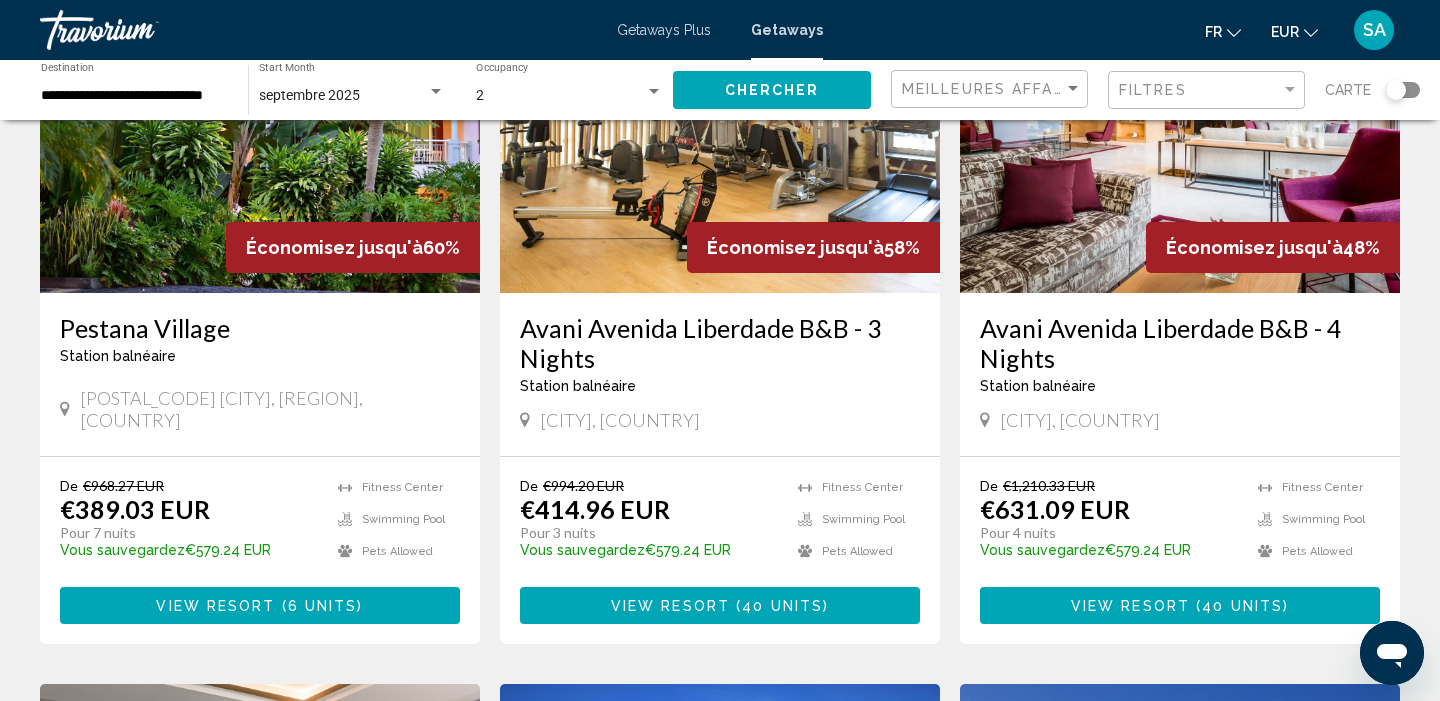scroll, scrollTop: 238, scrollLeft: 0, axis: vertical 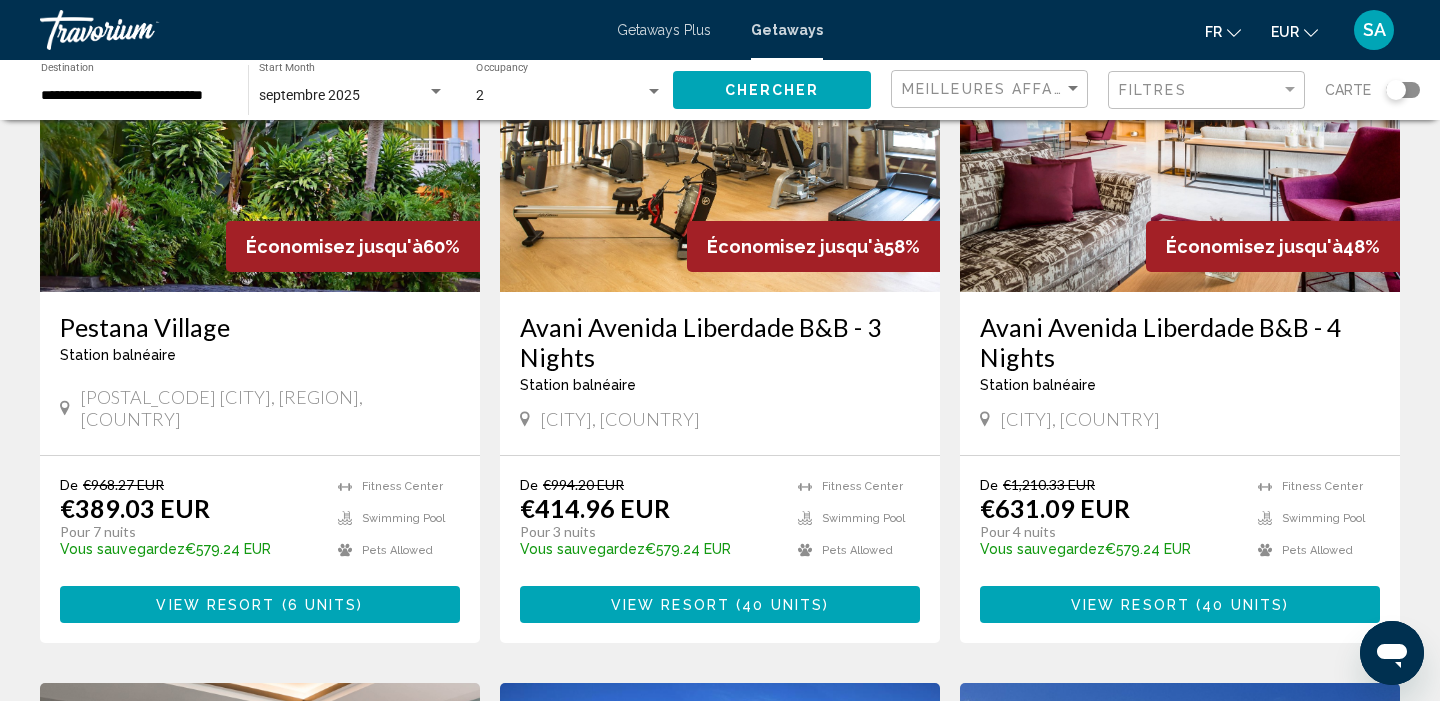 click on "View Resort" at bounding box center [215, 605] 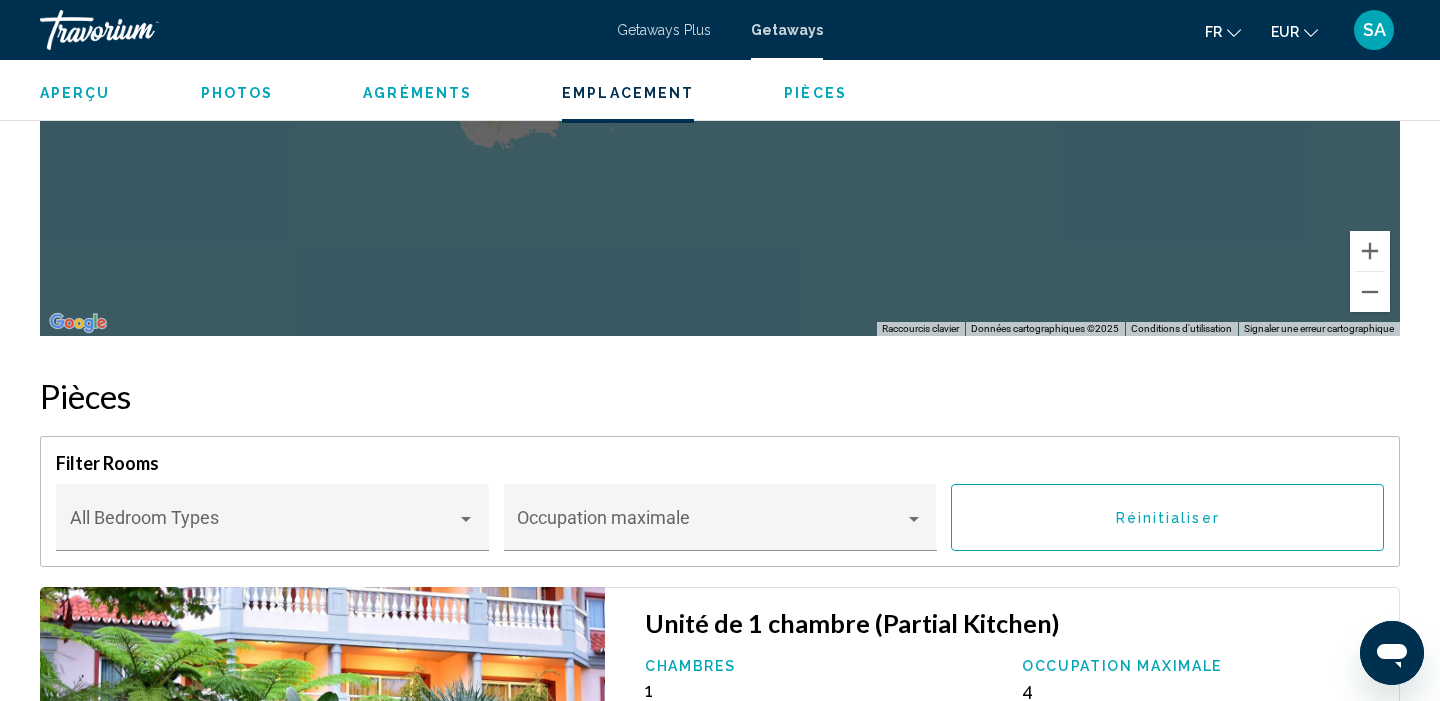 scroll, scrollTop: 3453, scrollLeft: 0, axis: vertical 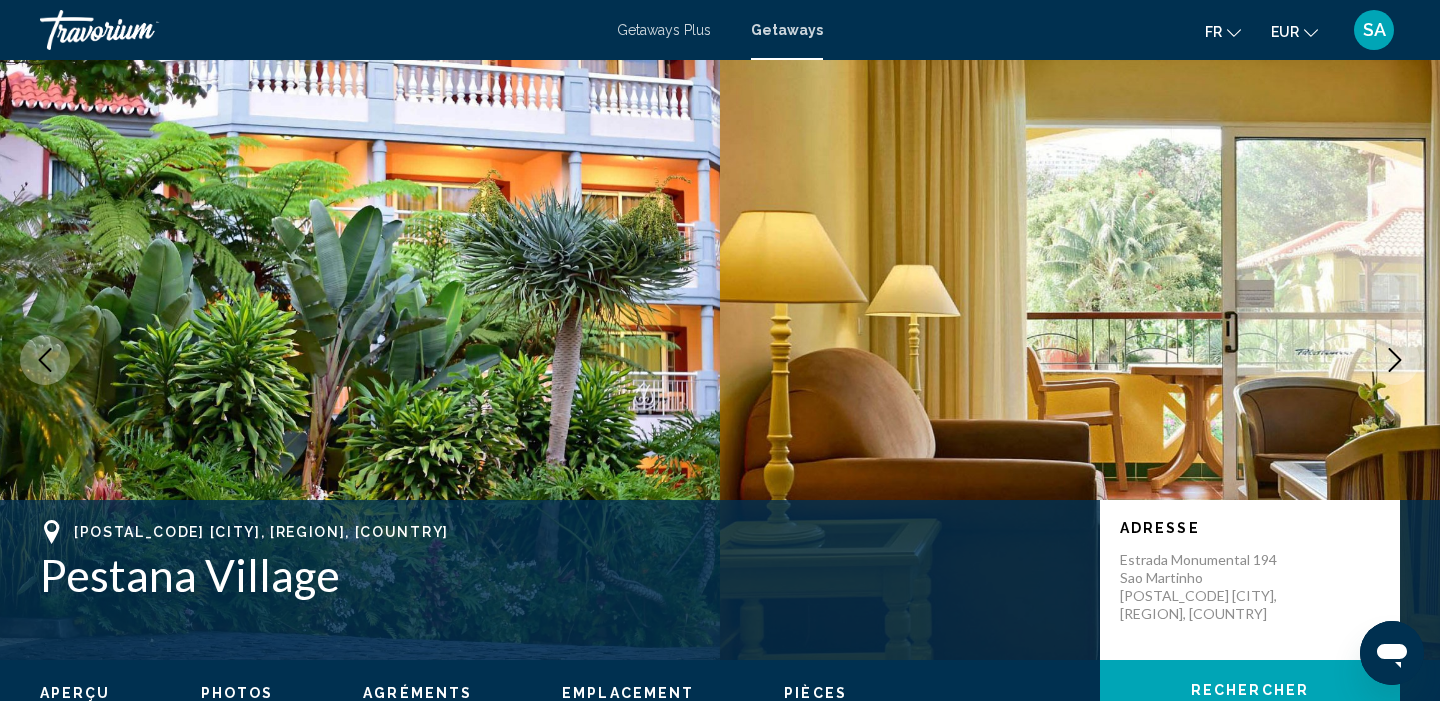 click on "Pestana Village" at bounding box center [560, 575] 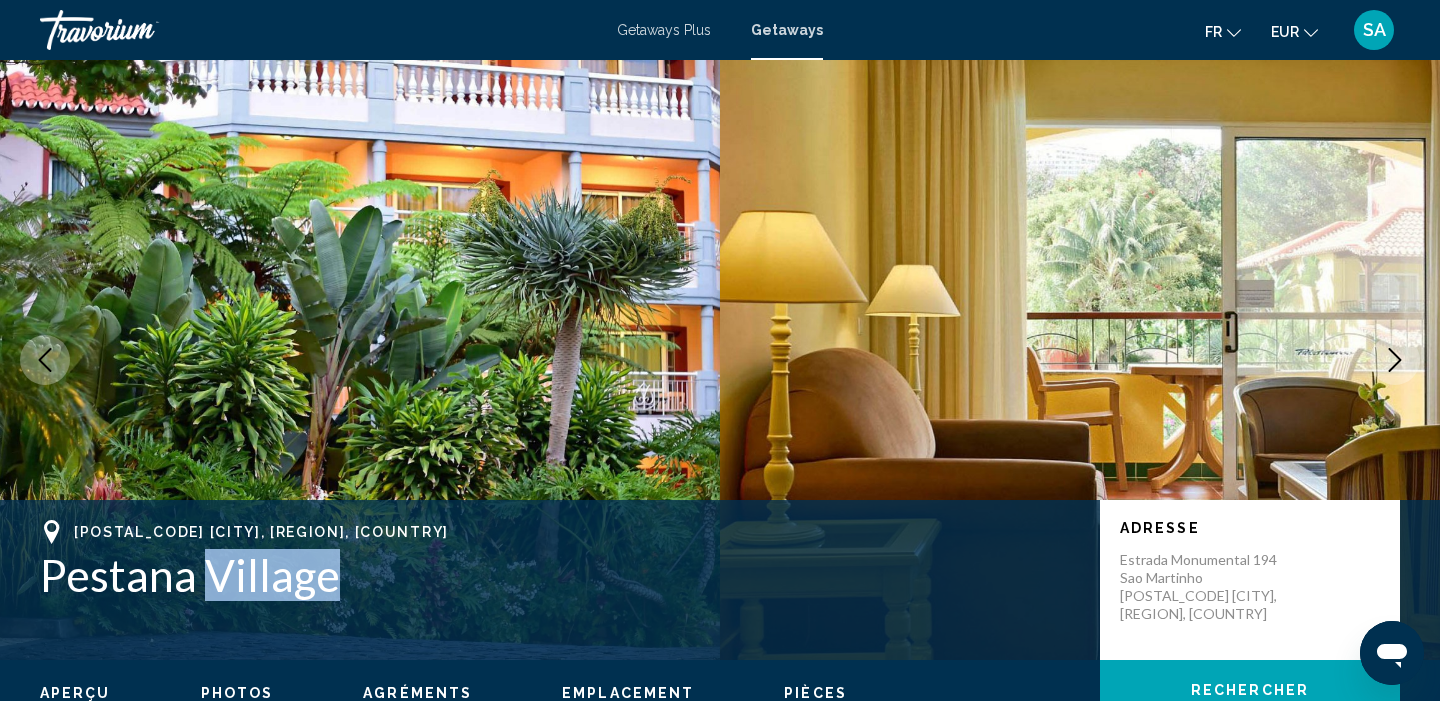 click on "Pestana Village" at bounding box center (560, 575) 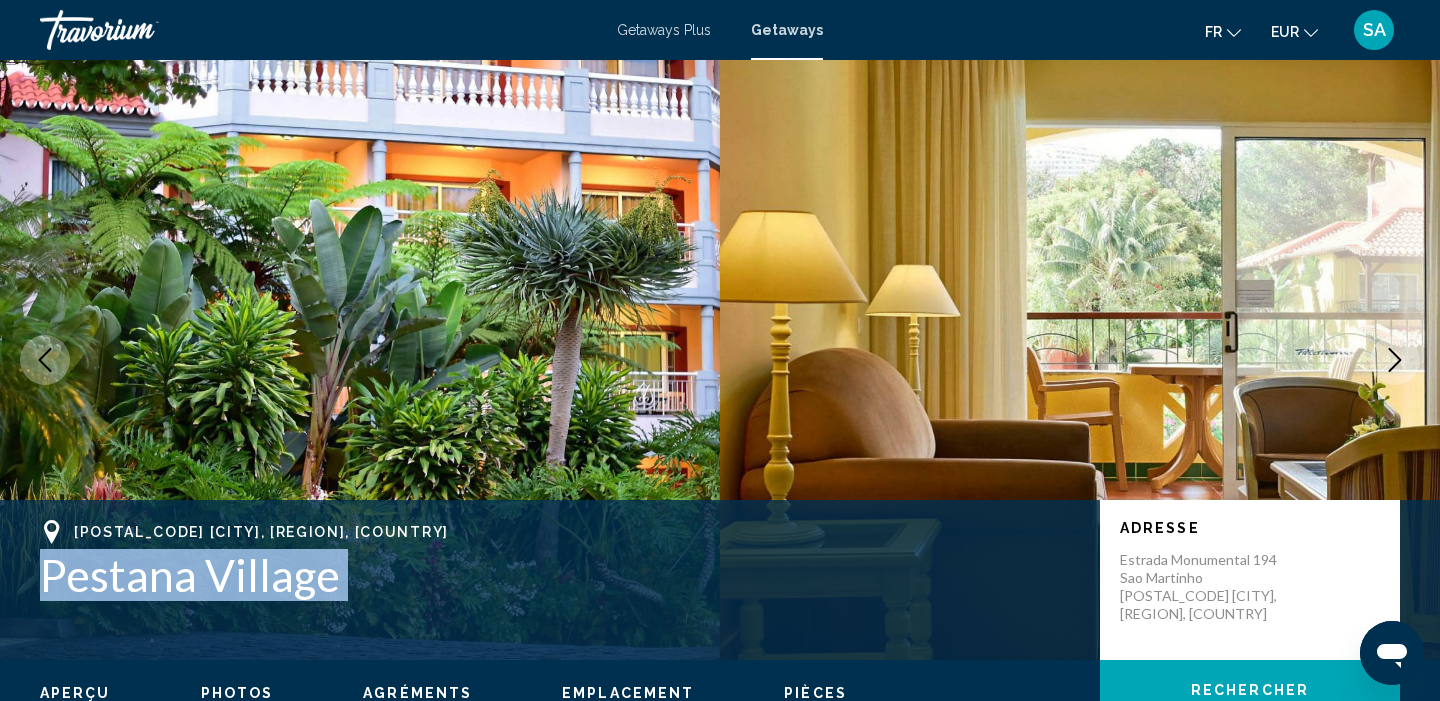 click on "Pestana Village" at bounding box center [560, 575] 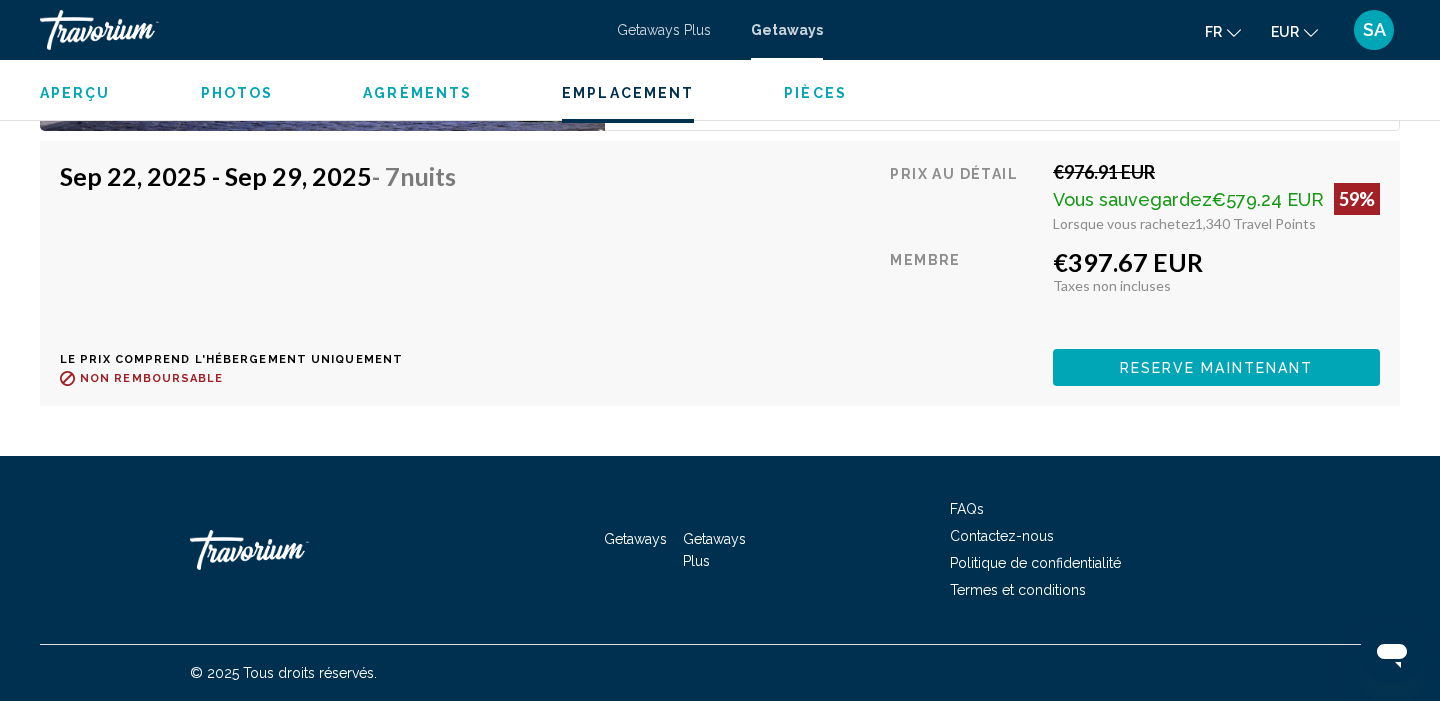 scroll, scrollTop: 5370, scrollLeft: 0, axis: vertical 